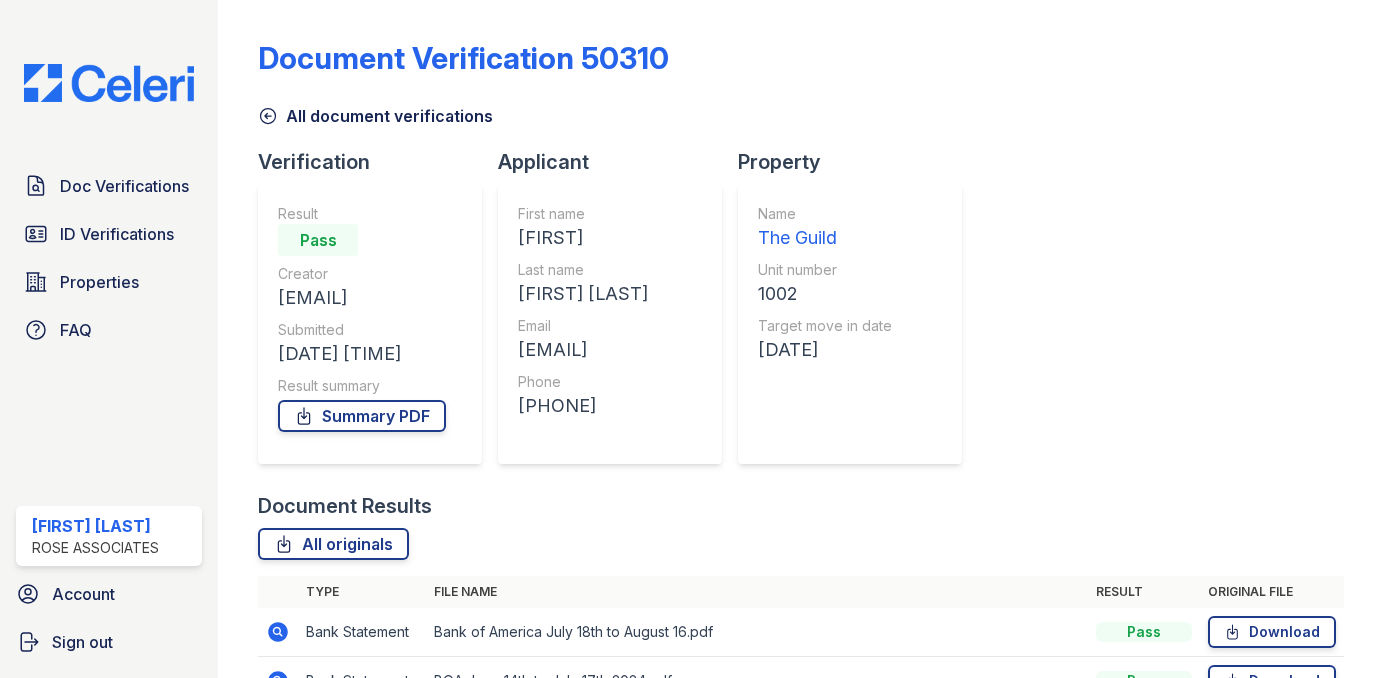 scroll, scrollTop: 0, scrollLeft: 0, axis: both 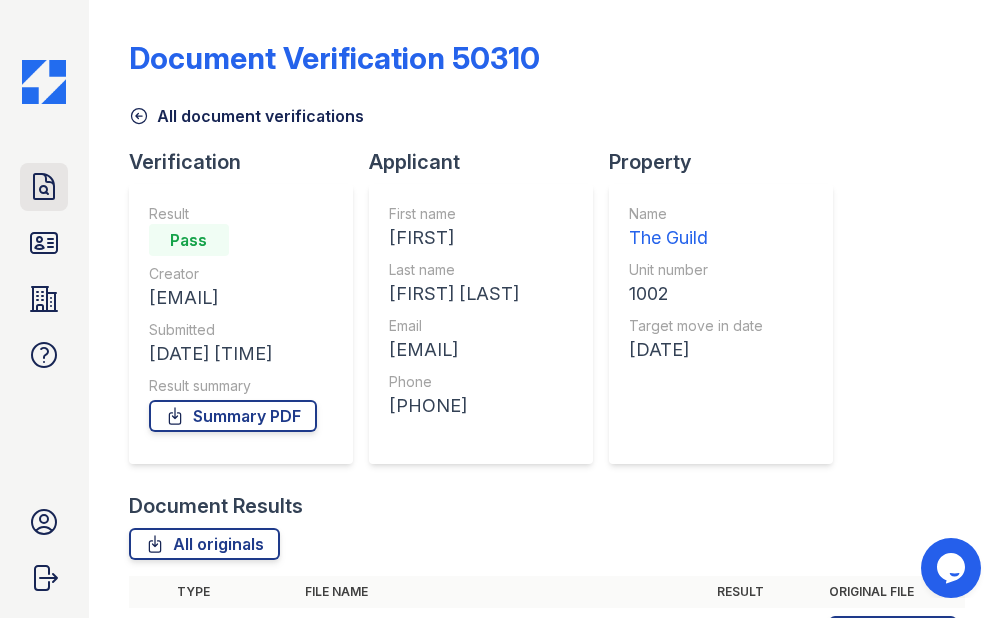 click 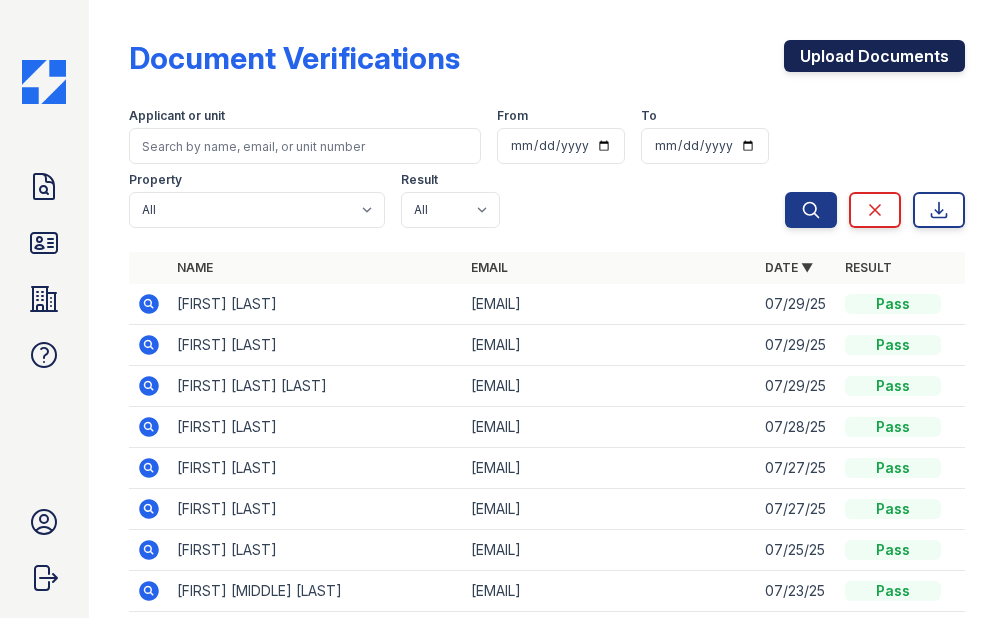 click on "Upload Documents" at bounding box center (874, 56) 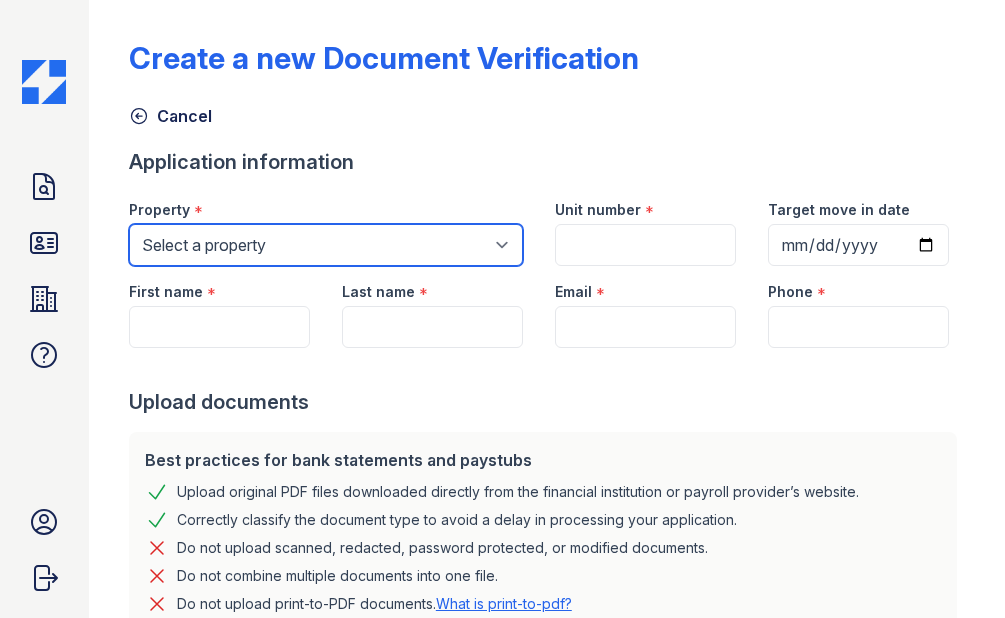 click on "Select a property
Hanover House
The Guild" at bounding box center (326, 245) 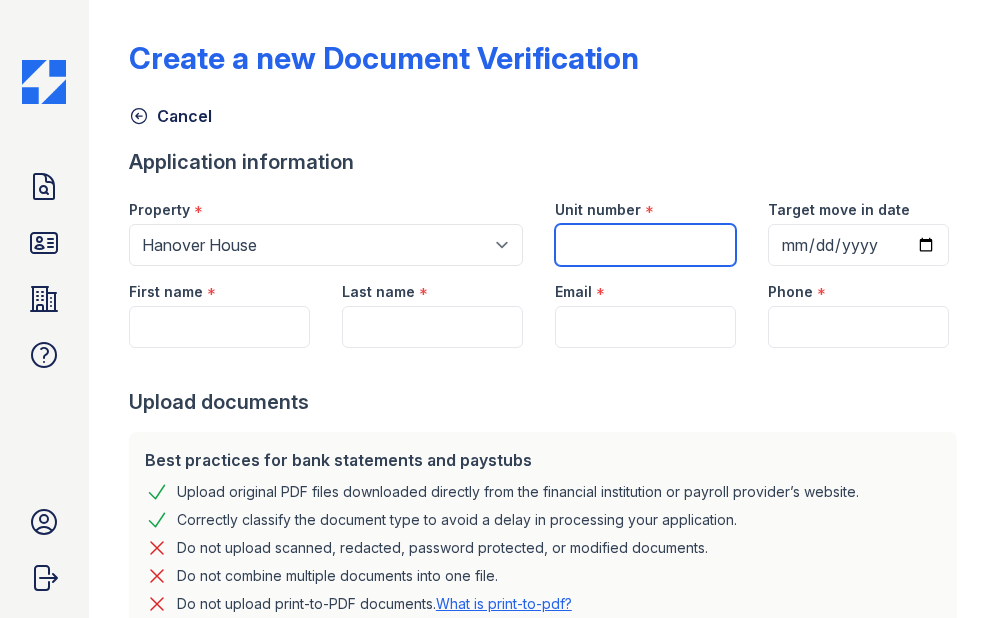 click on "Unit number" at bounding box center (645, 245) 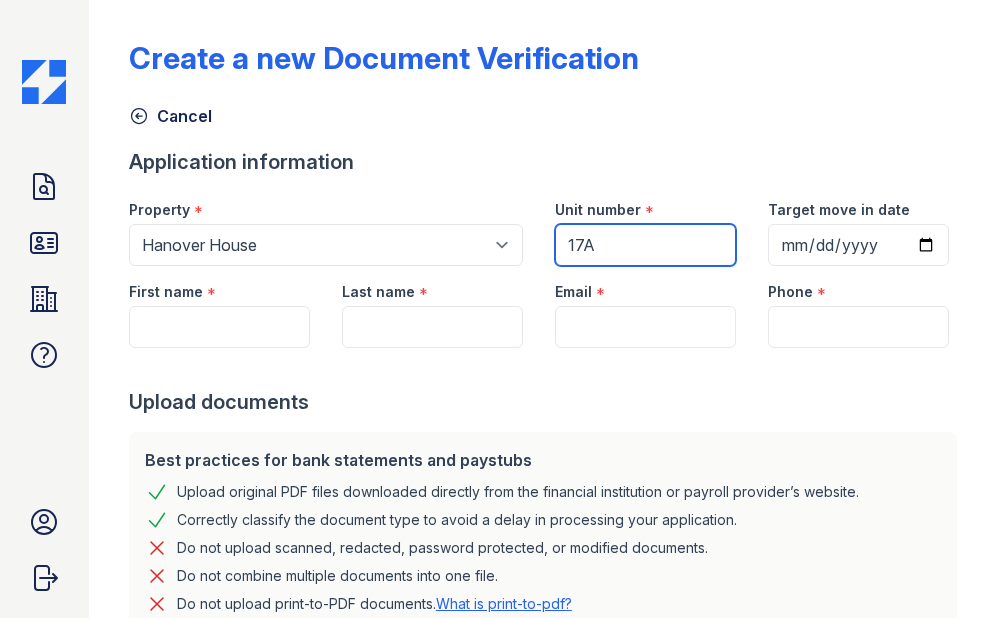 type on "17A" 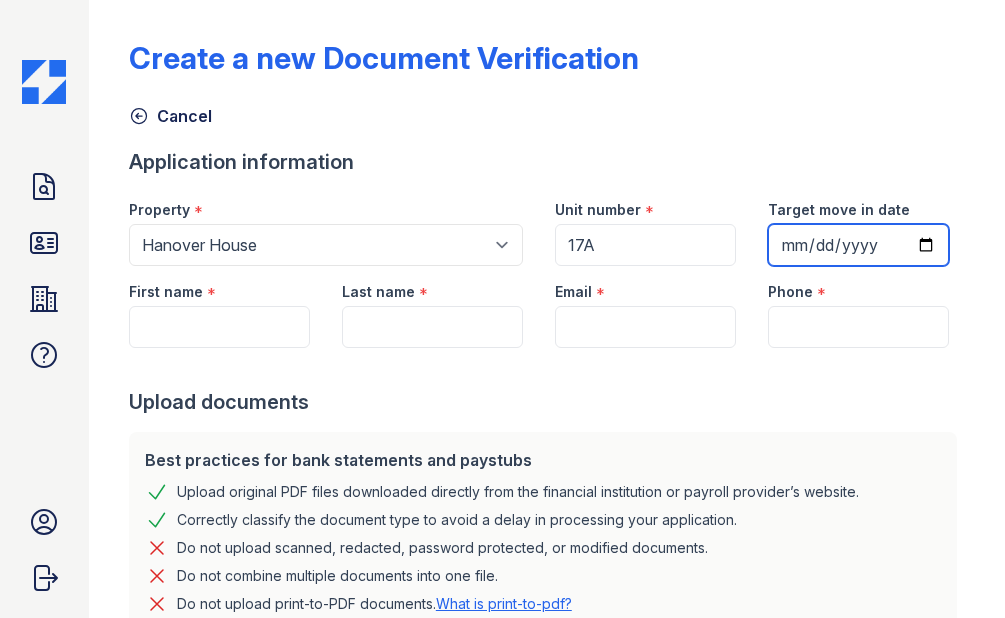 click on "Target move in date" at bounding box center [858, 245] 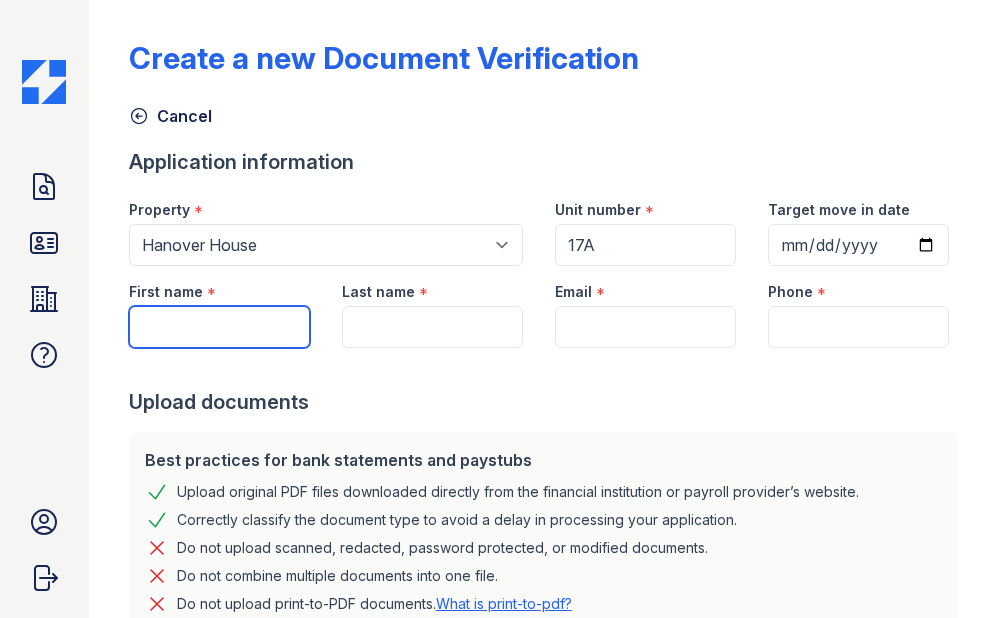 click on "First name" at bounding box center [219, 327] 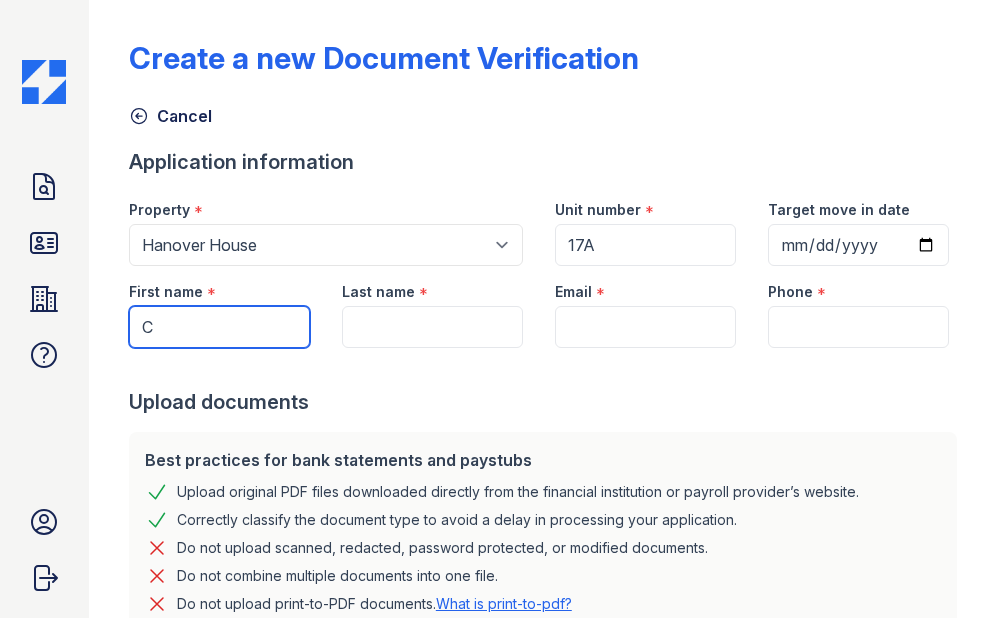 type on "C" 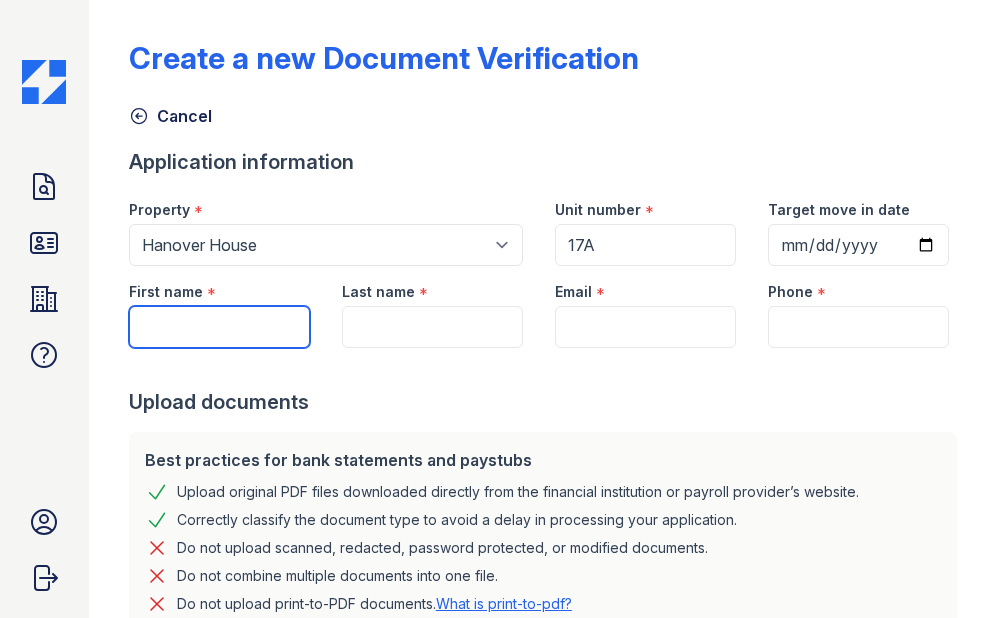 type 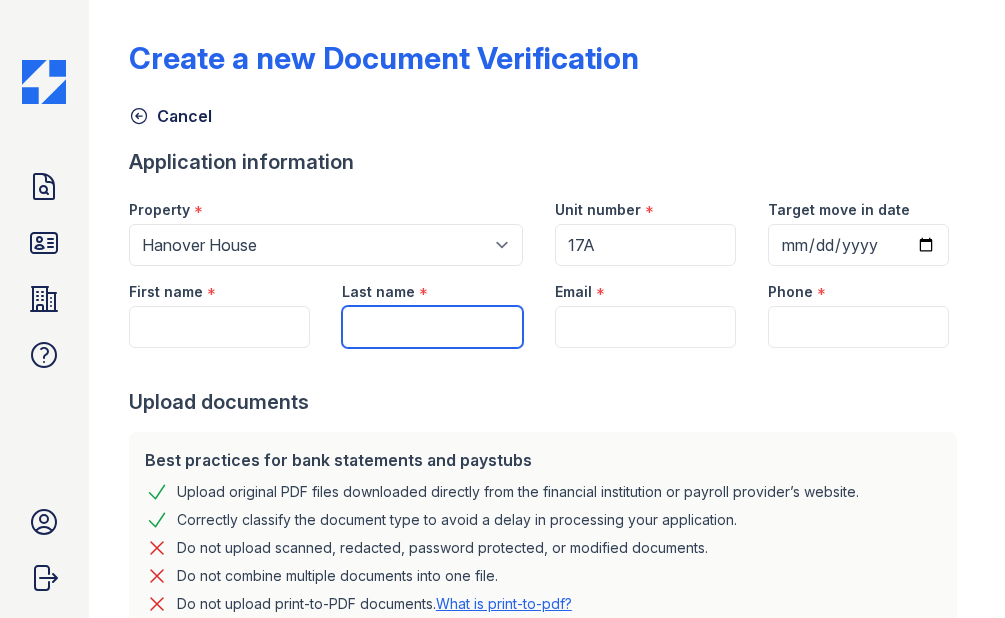 click on "Last name" at bounding box center [432, 327] 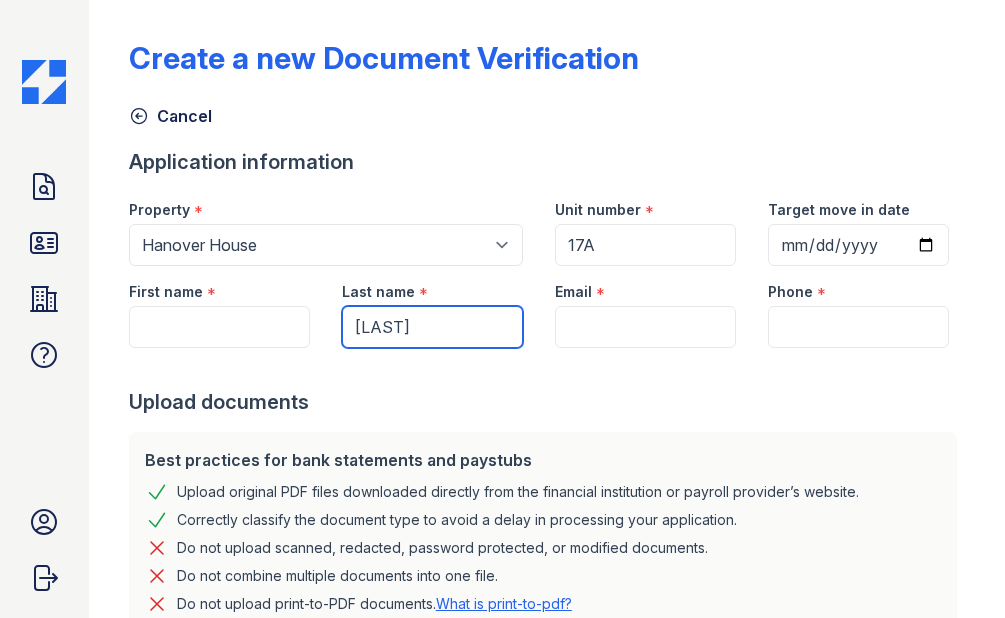 type on "[LAST]" 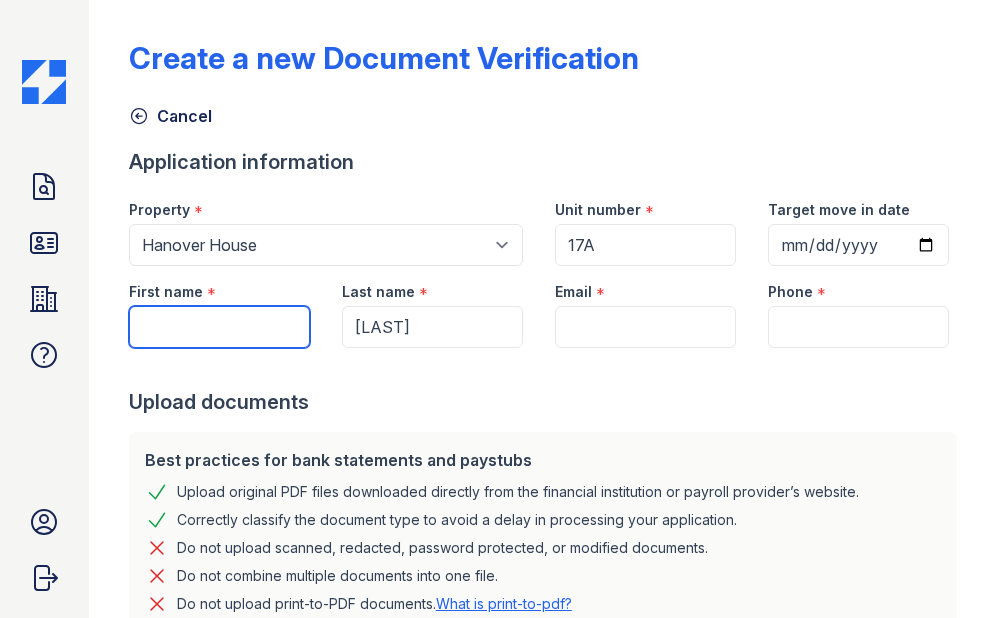 click on "First name" at bounding box center (219, 327) 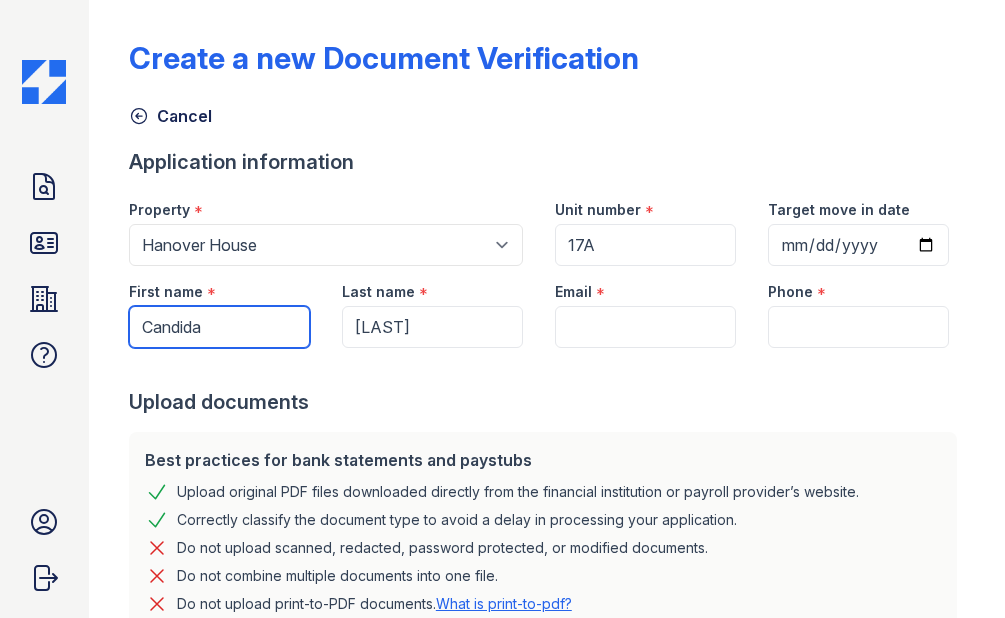 type on "Candida" 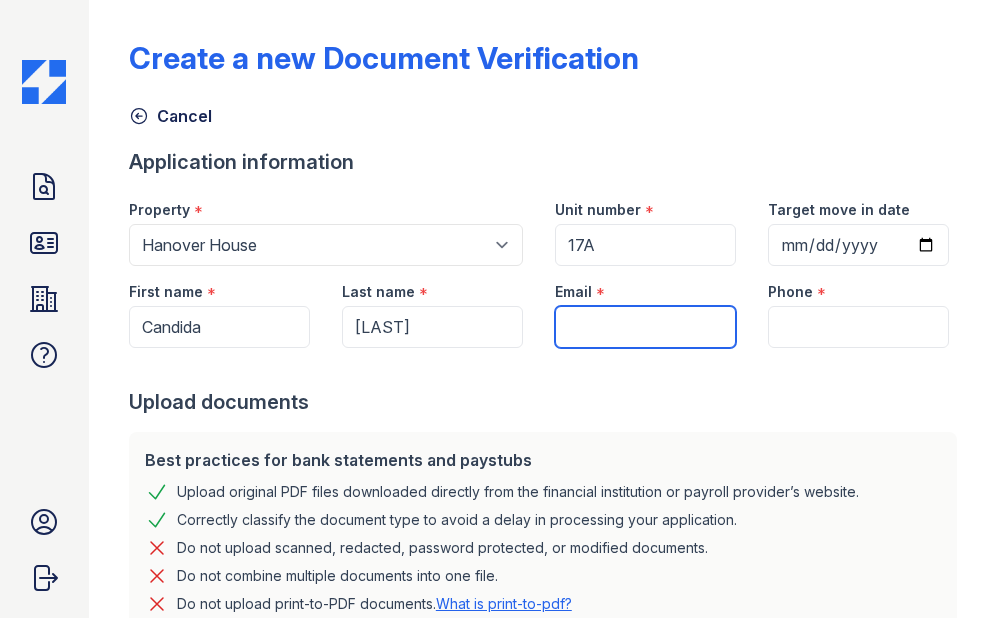click on "Email" at bounding box center (645, 327) 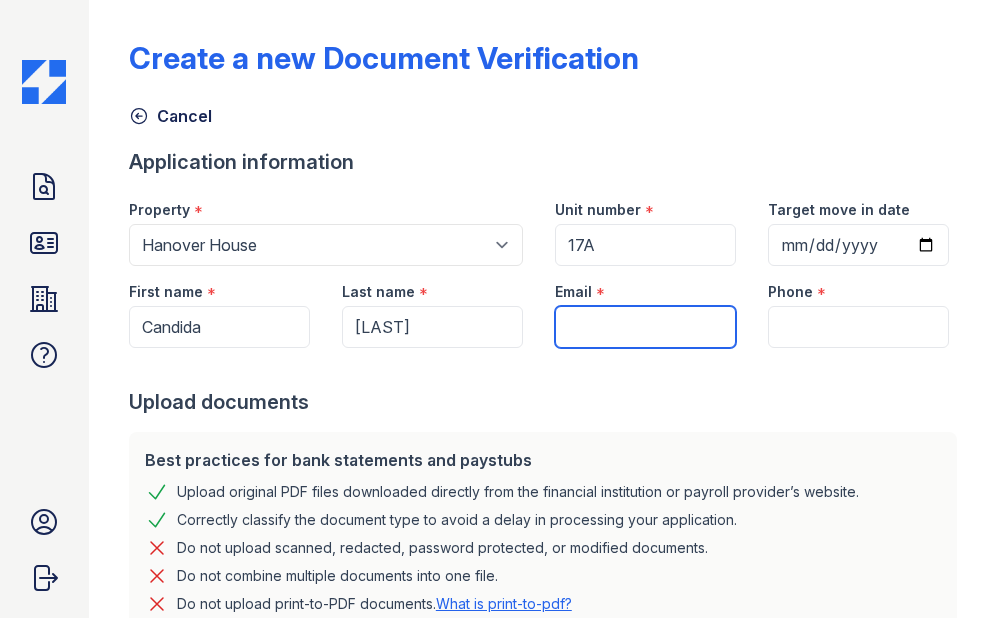 paste on "[EMAIL]" 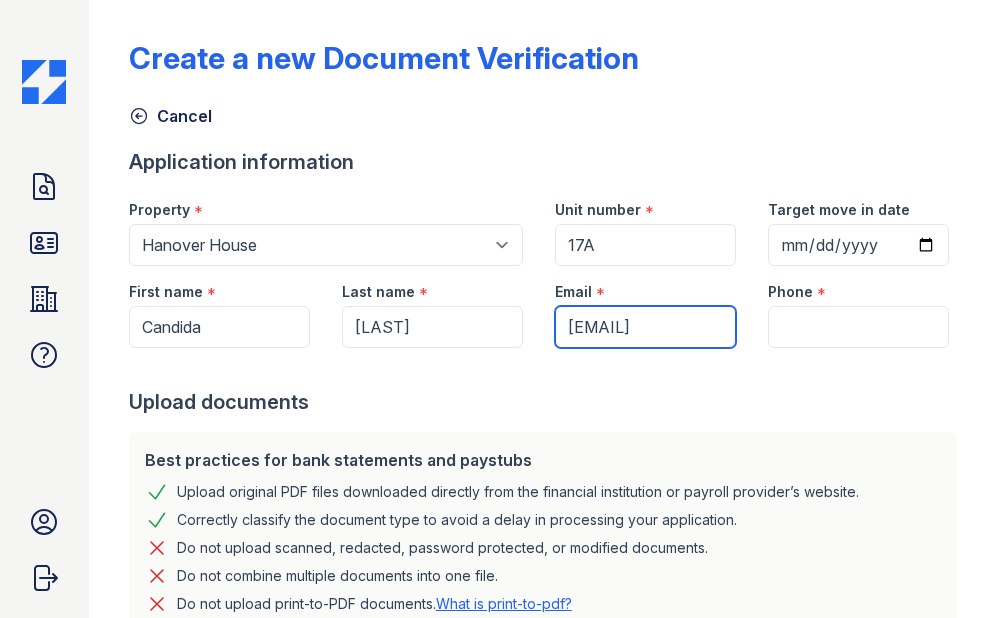 scroll, scrollTop: 0, scrollLeft: 30, axis: horizontal 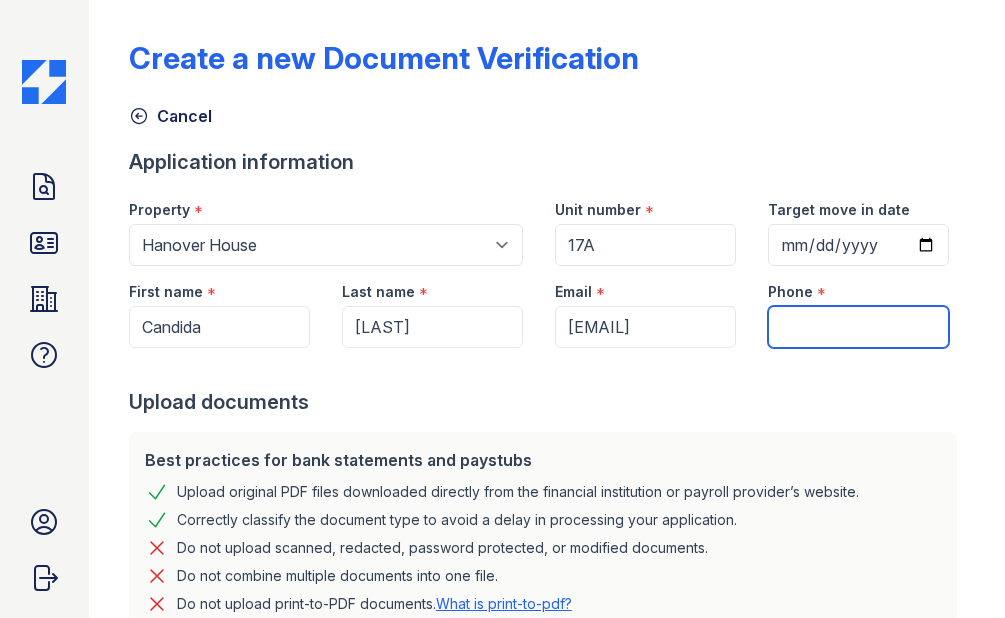 click on "Phone" at bounding box center (858, 327) 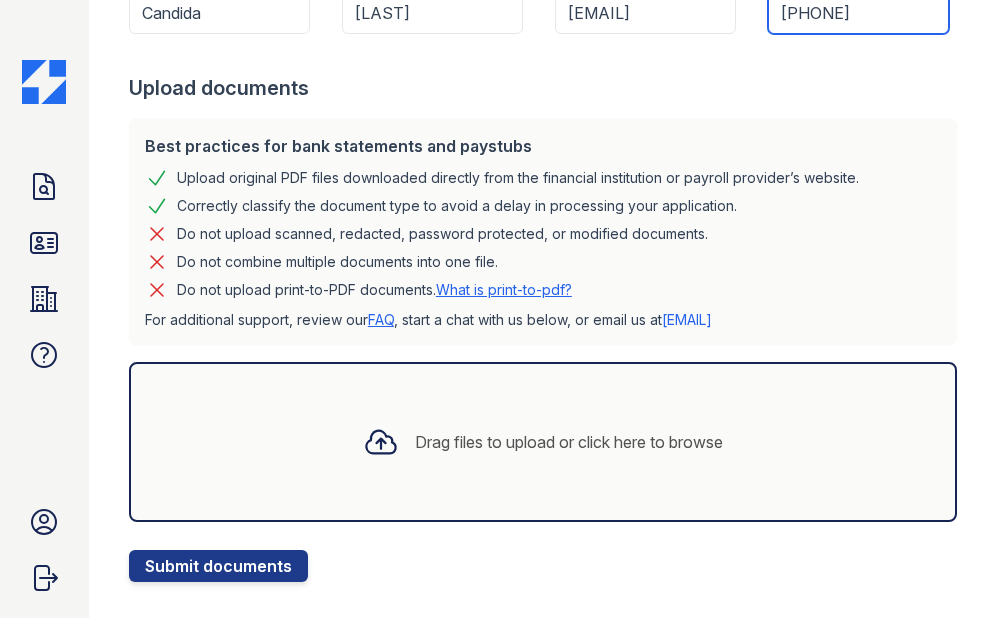 scroll, scrollTop: 346, scrollLeft: 0, axis: vertical 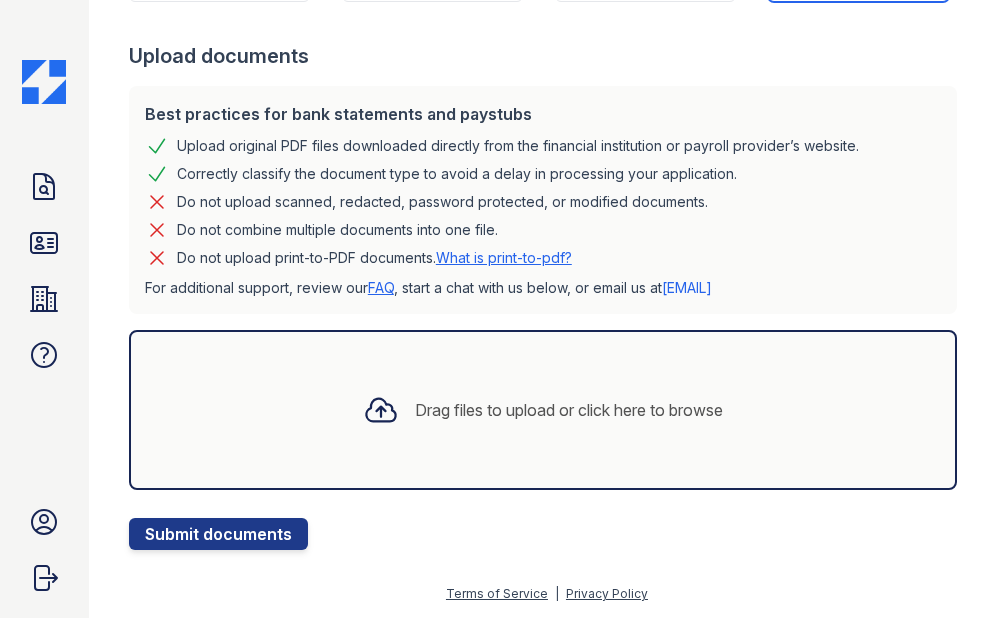 type on "956-331-9192" 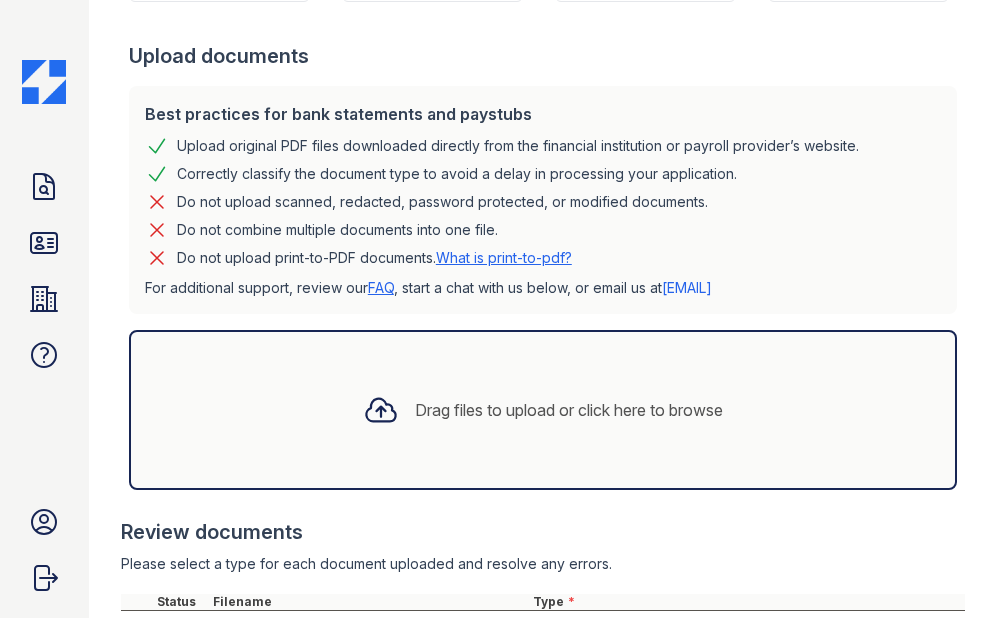 click 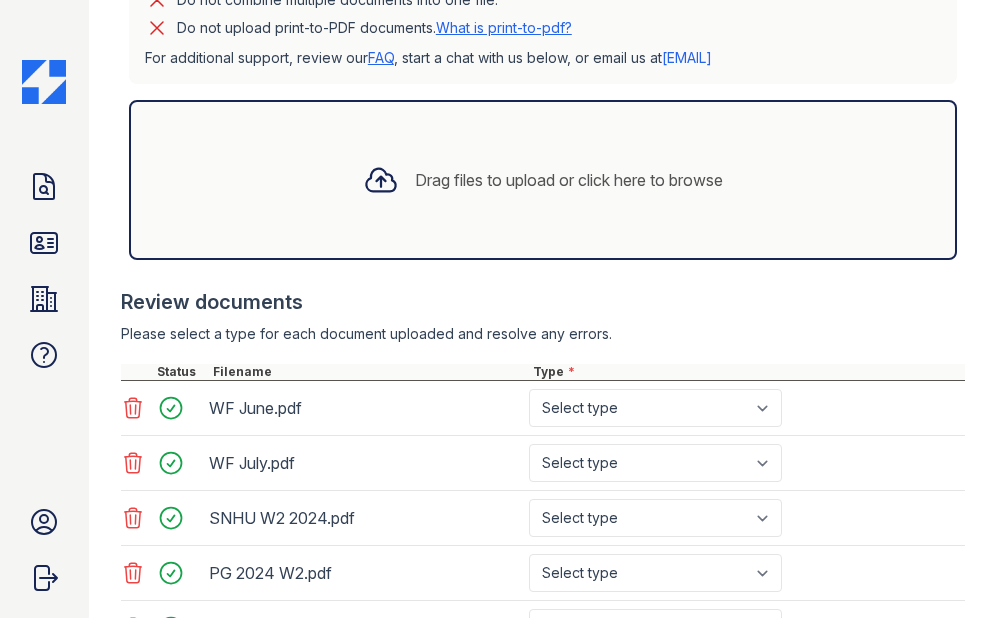 scroll, scrollTop: 771, scrollLeft: 0, axis: vertical 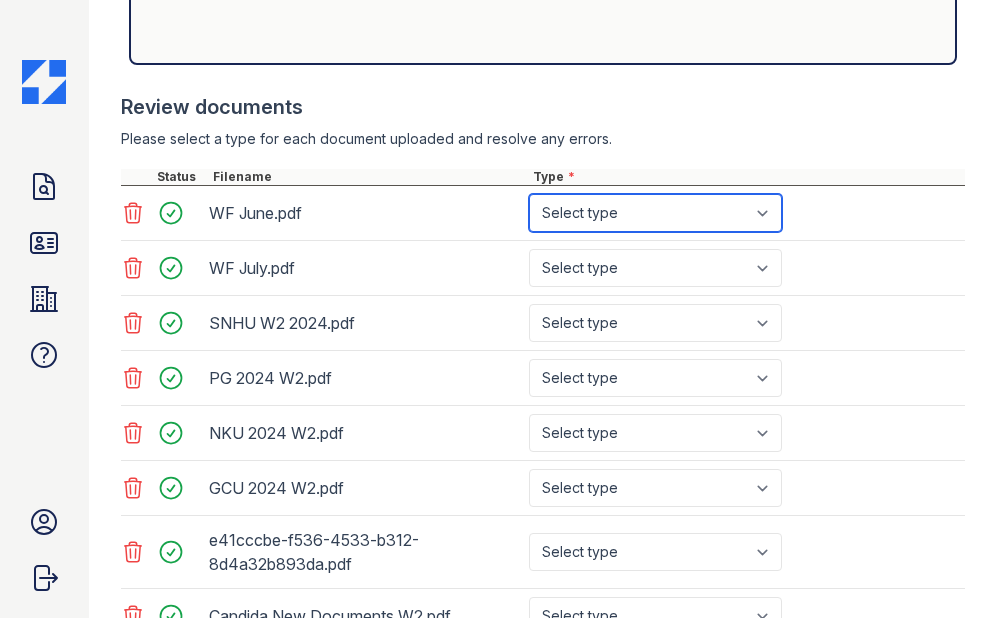 click on "Select type
Paystub
Bank Statement
Offer Letter
Tax Documents
Benefit Award Letter
Investment Account Statement
Other" at bounding box center [655, 213] 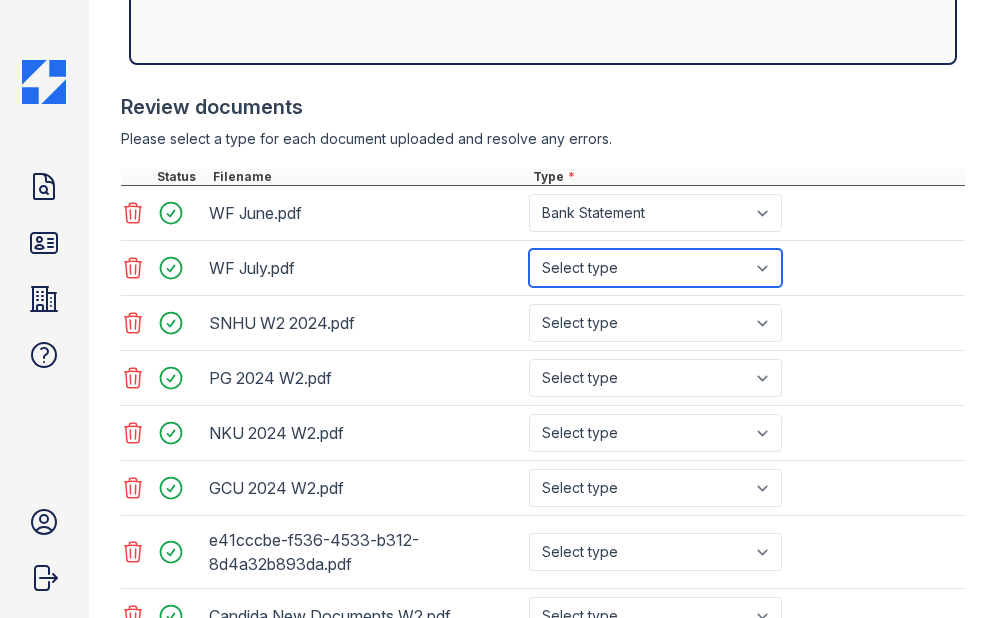 click on "Select type
Paystub
Bank Statement
Offer Letter
Tax Documents
Benefit Award Letter
Investment Account Statement
Other" at bounding box center [655, 268] 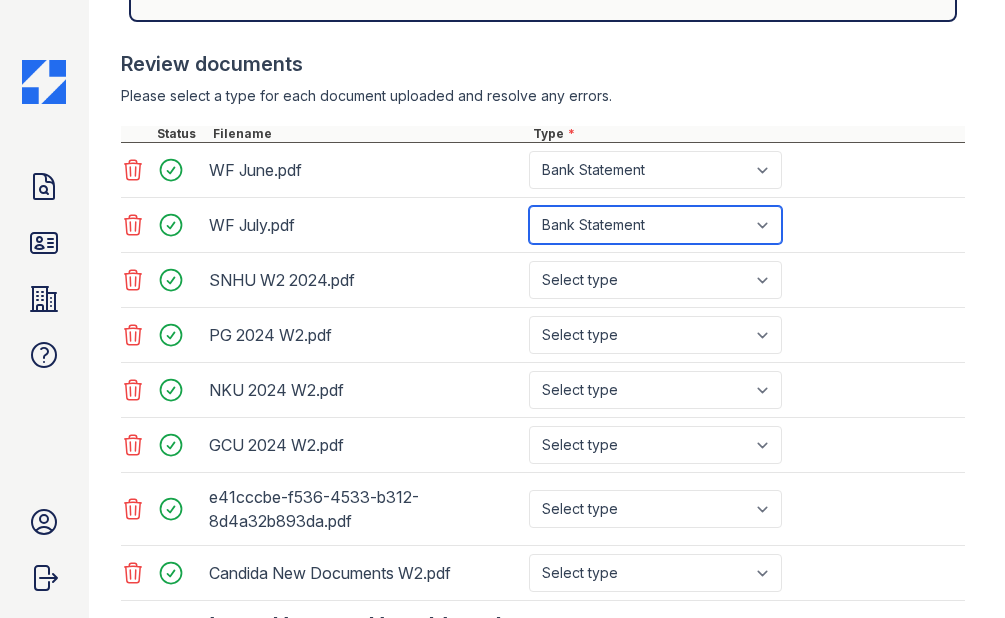scroll, scrollTop: 821, scrollLeft: 0, axis: vertical 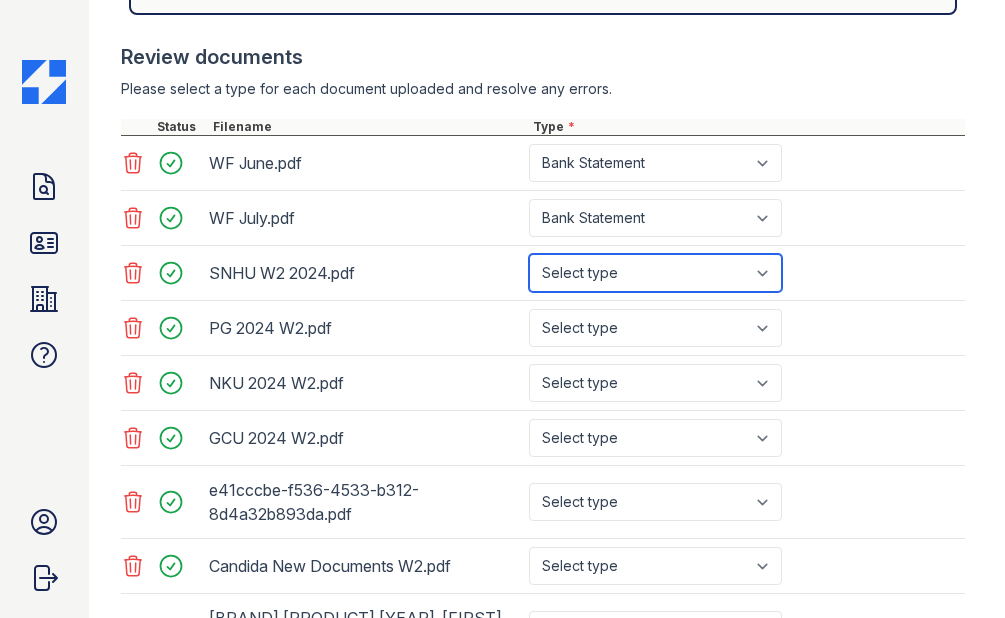 click on "Select type
Paystub
Bank Statement
Offer Letter
Tax Documents
Benefit Award Letter
Investment Account Statement
Other" at bounding box center [655, 273] 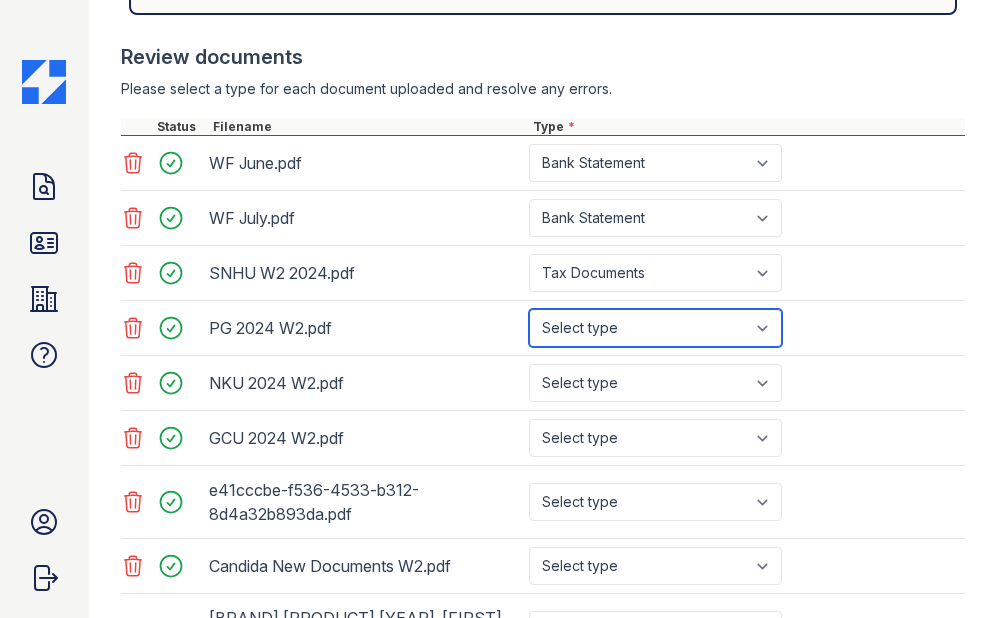 click on "Select type
Paystub
Bank Statement
Offer Letter
Tax Documents
Benefit Award Letter
Investment Account Statement
Other" at bounding box center (655, 328) 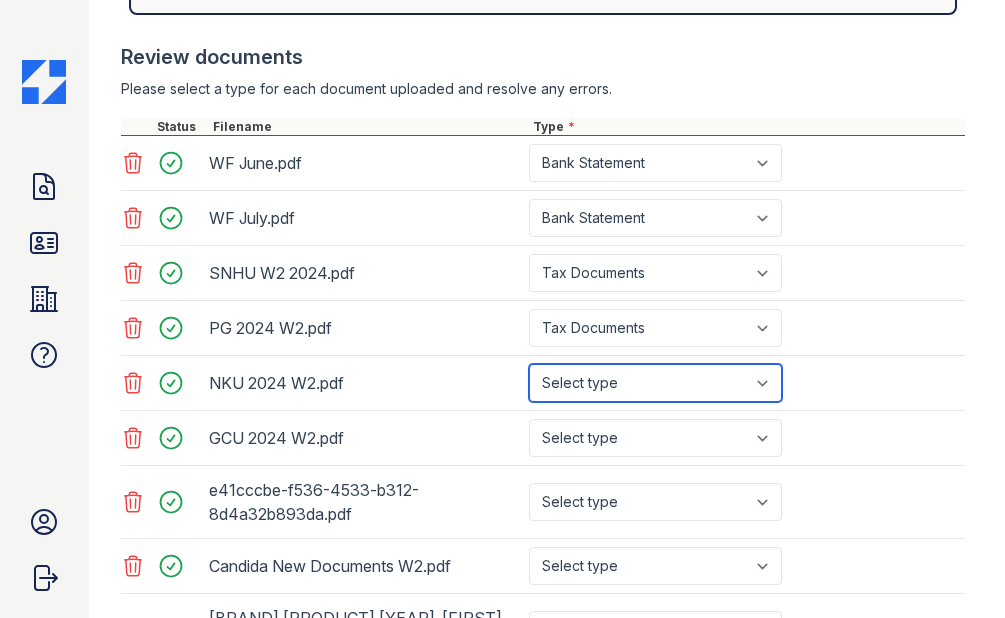 click on "Select type
Paystub
Bank Statement
Offer Letter
Tax Documents
Benefit Award Letter
Investment Account Statement
Other" at bounding box center (655, 383) 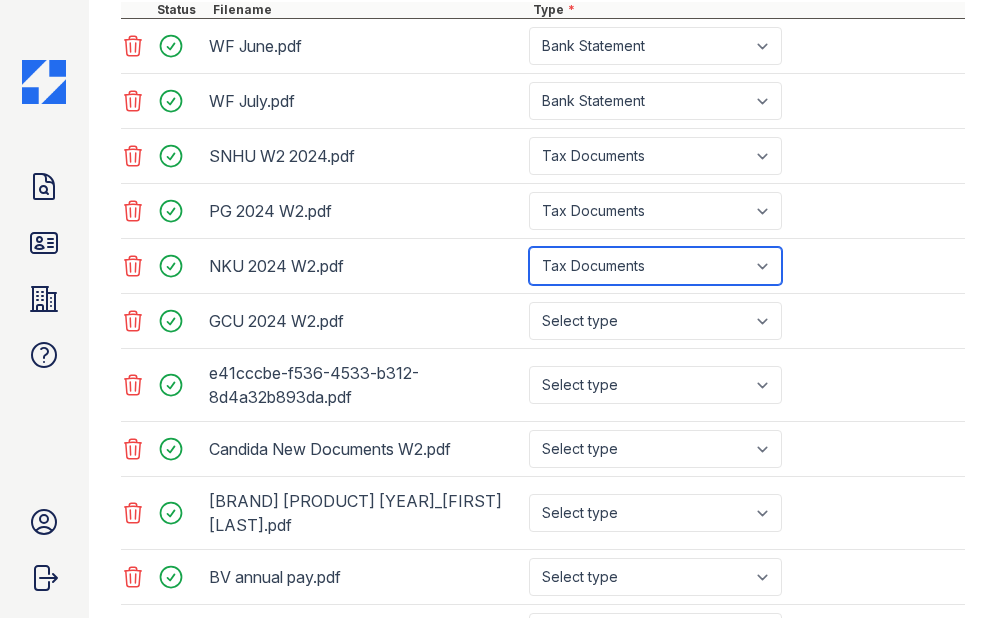 scroll, scrollTop: 1011, scrollLeft: 0, axis: vertical 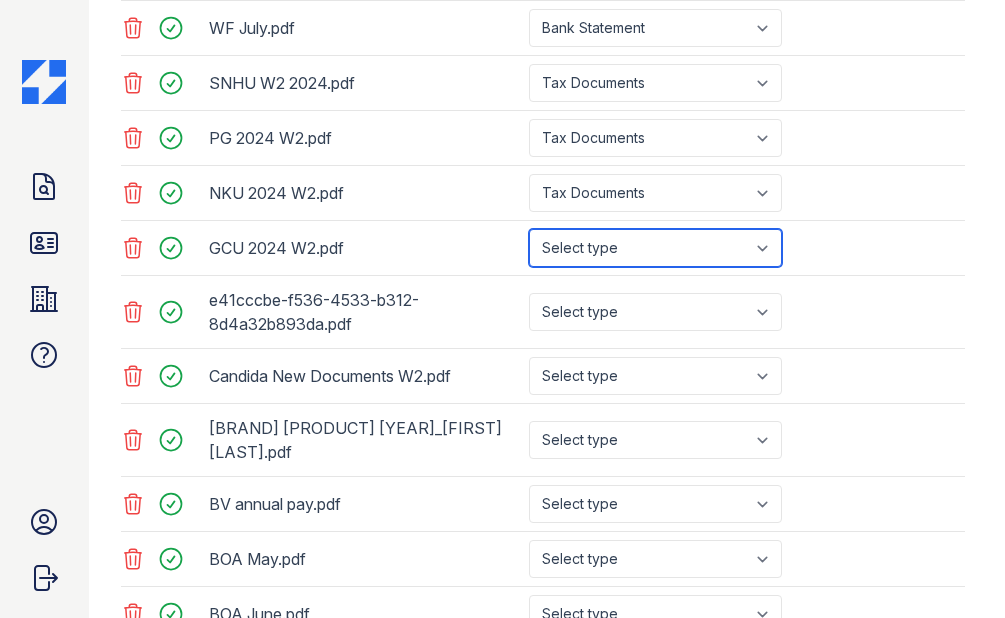 click on "Select type
Paystub
Bank Statement
Offer Letter
Tax Documents
Benefit Award Letter
Investment Account Statement
Other" at bounding box center [655, 248] 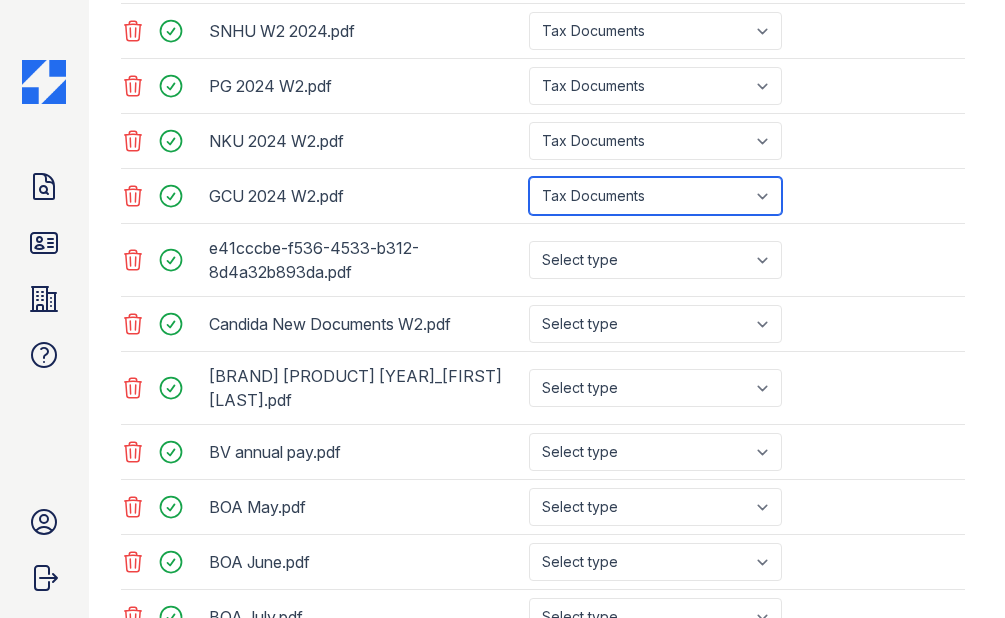 scroll, scrollTop: 1079, scrollLeft: 0, axis: vertical 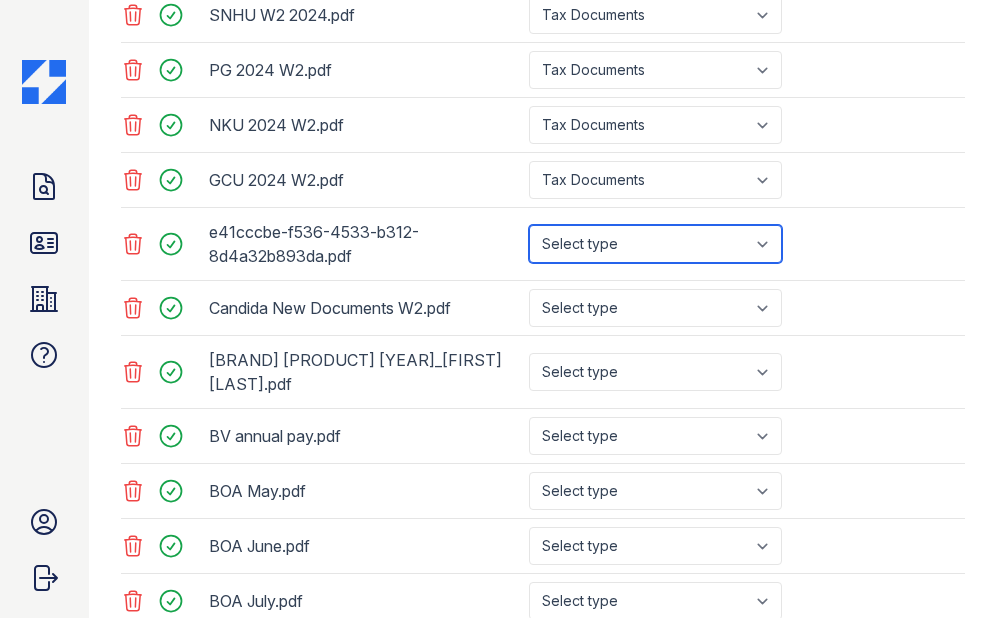 click on "Select type
Paystub
Bank Statement
Offer Letter
Tax Documents
Benefit Award Letter
Investment Account Statement
Other" at bounding box center [655, 244] 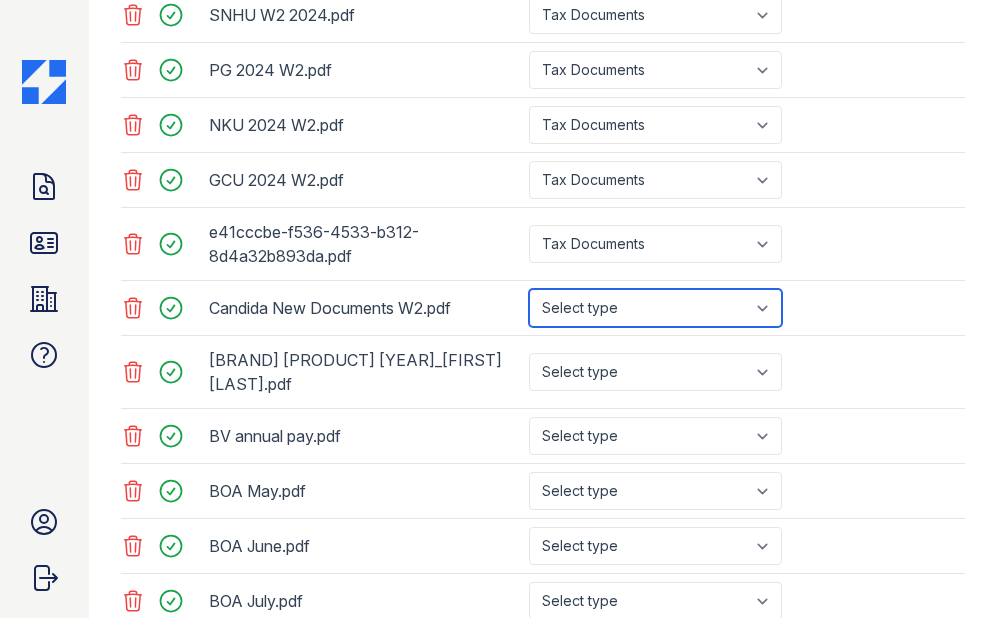 click on "Select type
Paystub
Bank Statement
Offer Letter
Tax Documents
Benefit Award Letter
Investment Account Statement
Other" at bounding box center [655, 308] 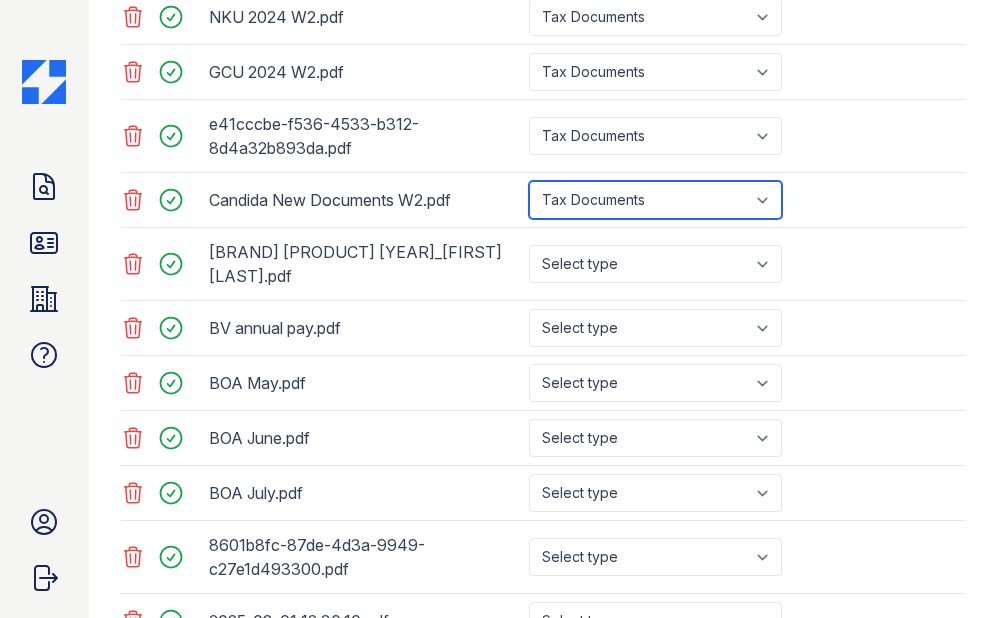 scroll, scrollTop: 1218, scrollLeft: 0, axis: vertical 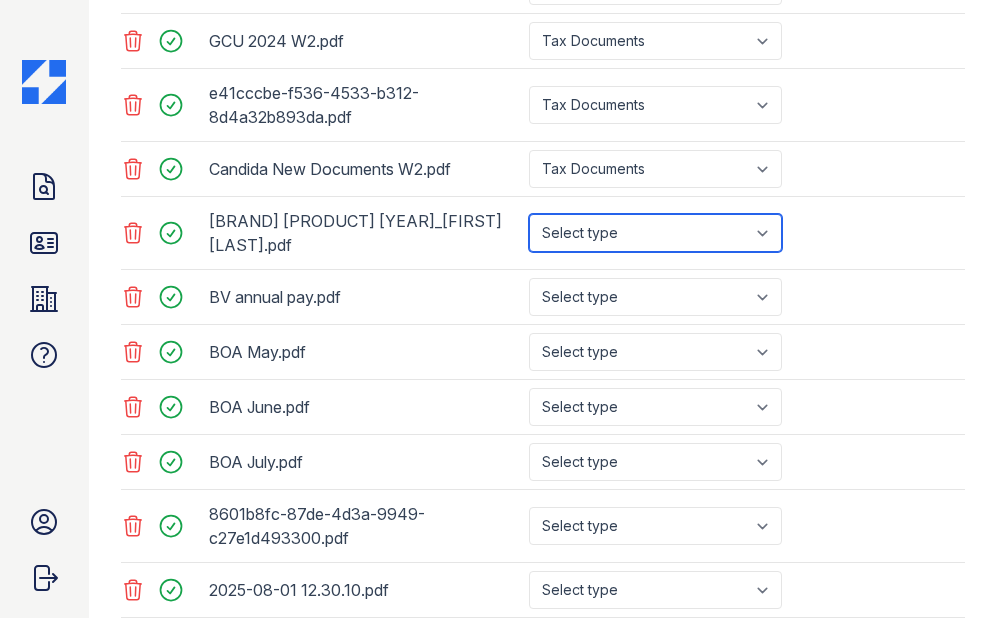 click on "Select type
Paystub
Bank Statement
Offer Letter
Tax Documents
Benefit Award Letter
Investment Account Statement
Other" at bounding box center (655, 233) 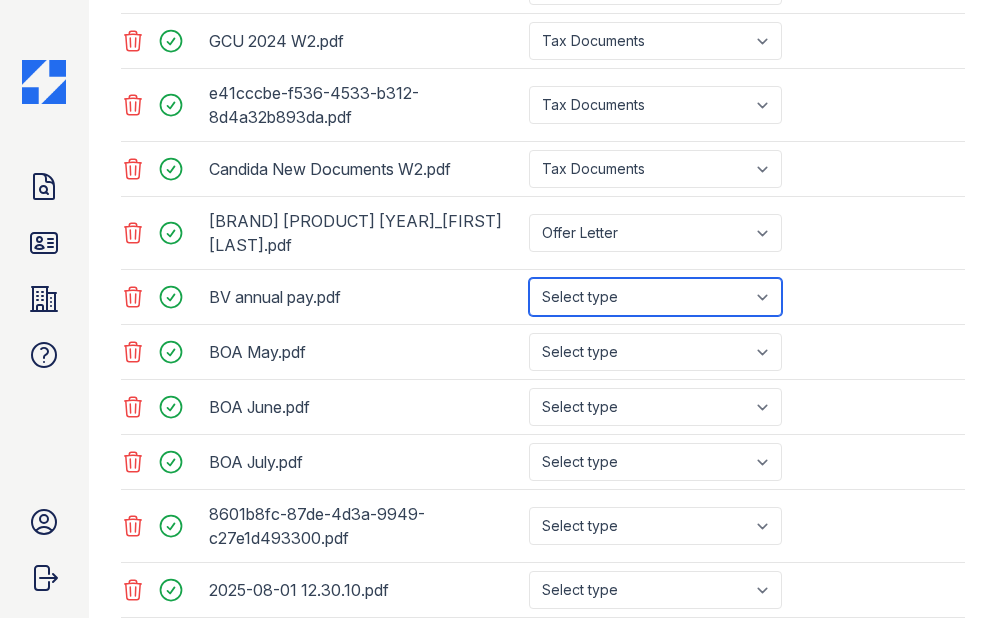 click on "Select type
Paystub
Bank Statement
Offer Letter
Tax Documents
Benefit Award Letter
Investment Account Statement
Other" at bounding box center (655, 297) 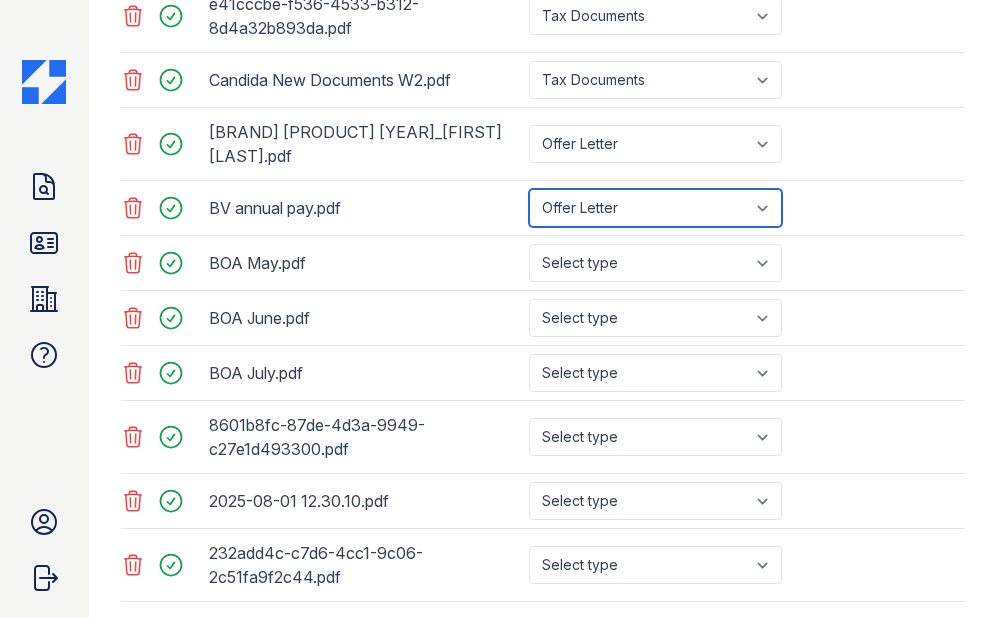 scroll, scrollTop: 1353, scrollLeft: 0, axis: vertical 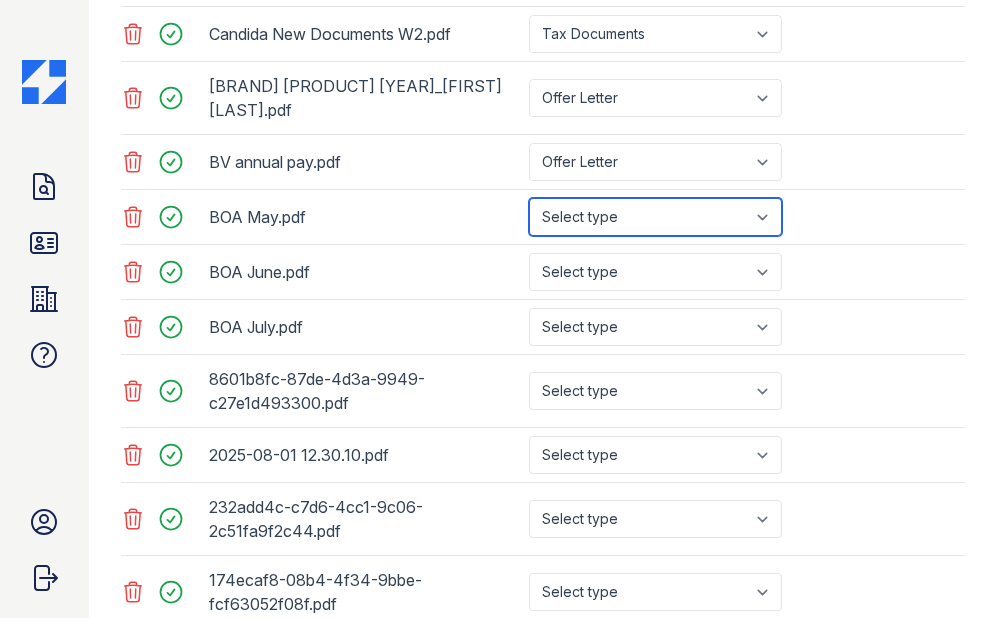 click on "Select type
Paystub
Bank Statement
Offer Letter
Tax Documents
Benefit Award Letter
Investment Account Statement
Other" at bounding box center (655, 217) 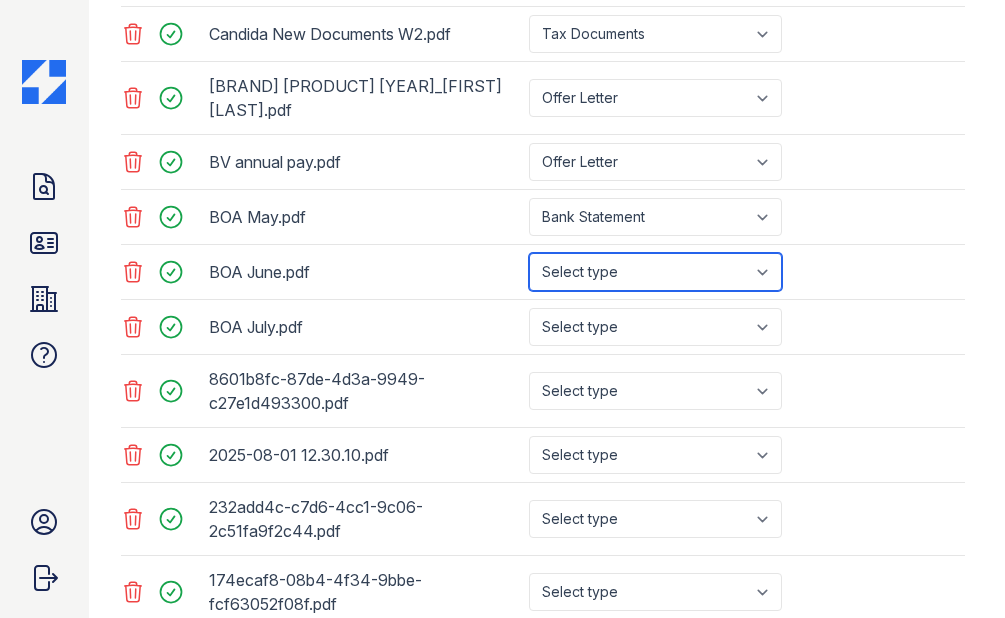 click on "Select type
Paystub
Bank Statement
Offer Letter
Tax Documents
Benefit Award Letter
Investment Account Statement
Other" at bounding box center (655, 272) 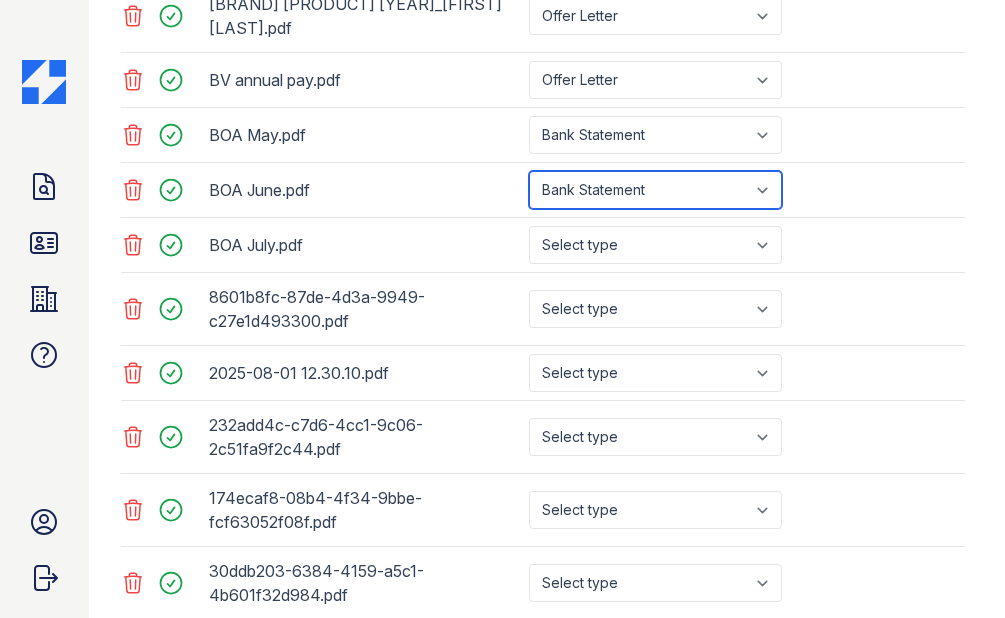 scroll, scrollTop: 1475, scrollLeft: 0, axis: vertical 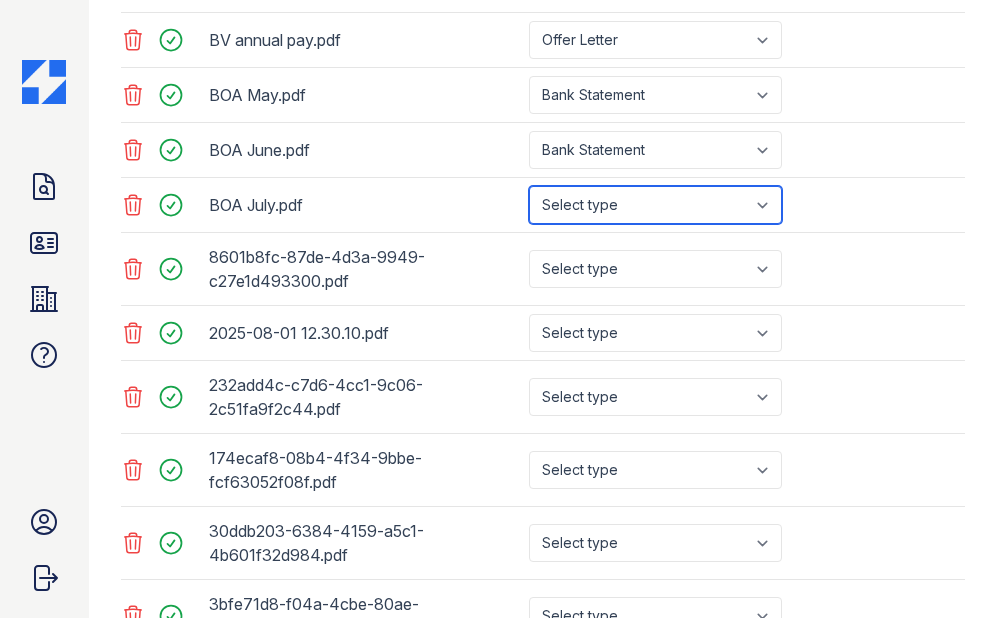 click on "Select type
Paystub
Bank Statement
Offer Letter
Tax Documents
Benefit Award Letter
Investment Account Statement
Other" at bounding box center [655, 205] 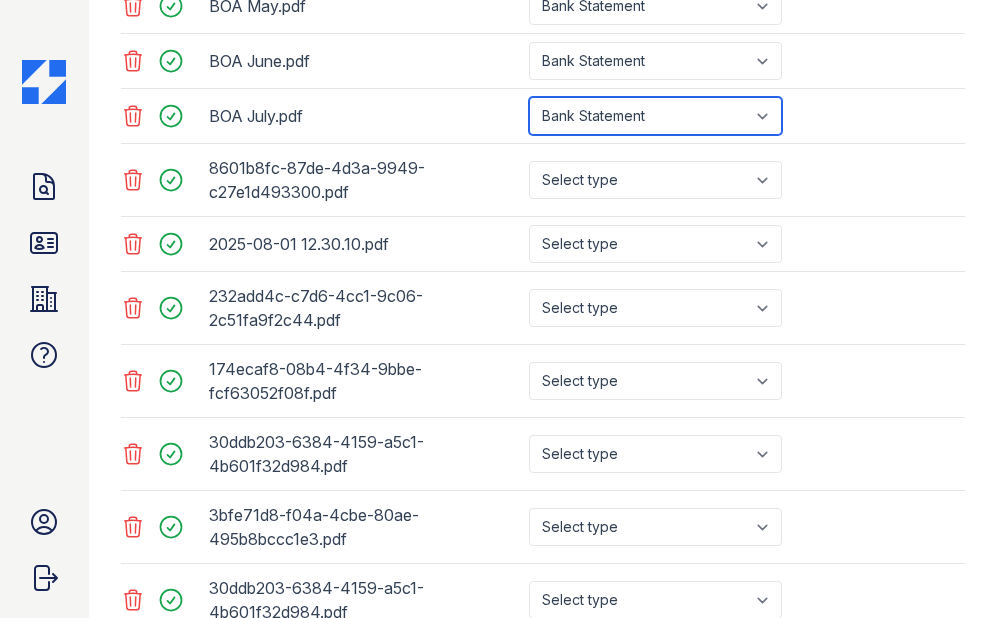 scroll, scrollTop: 1565, scrollLeft: 0, axis: vertical 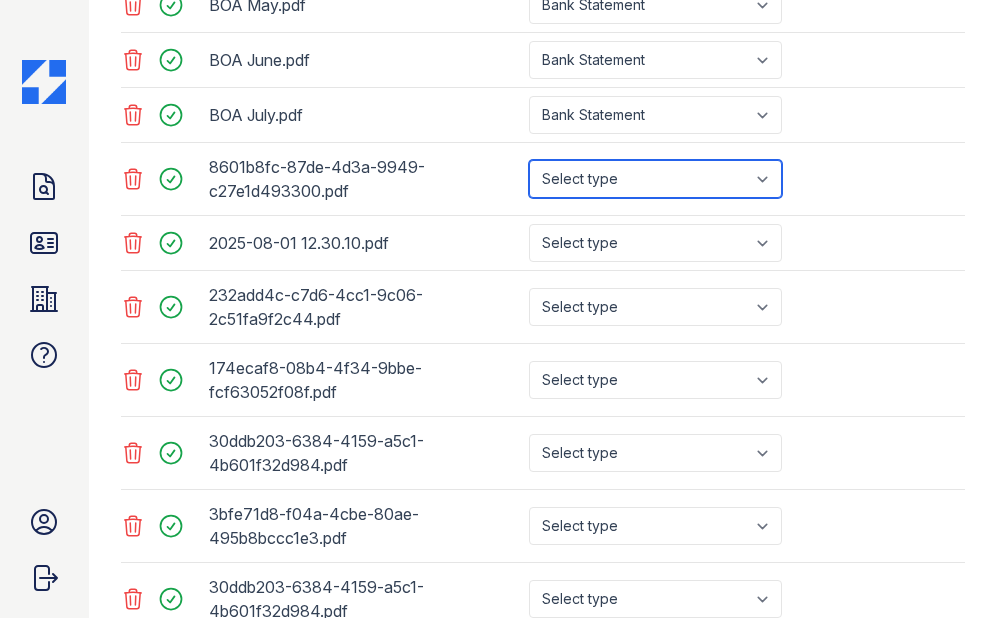 click on "Select type
Paystub
Bank Statement
Offer Letter
Tax Documents
Benefit Award Letter
Investment Account Statement
Other" at bounding box center [655, 179] 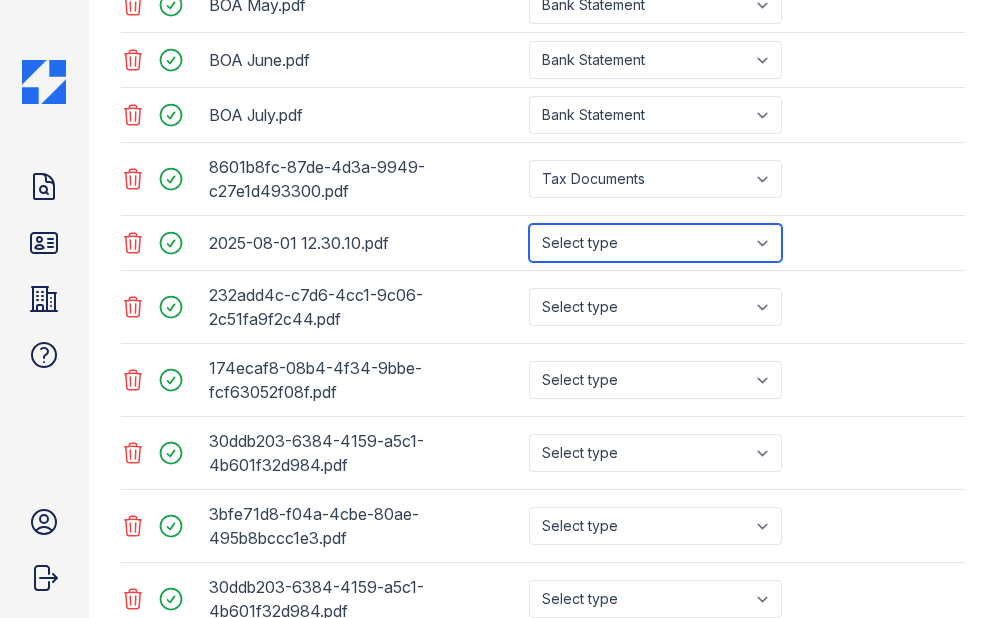 click on "Select type
Paystub
Bank Statement
Offer Letter
Tax Documents
Benefit Award Letter
Investment Account Statement
Other" at bounding box center (655, 243) 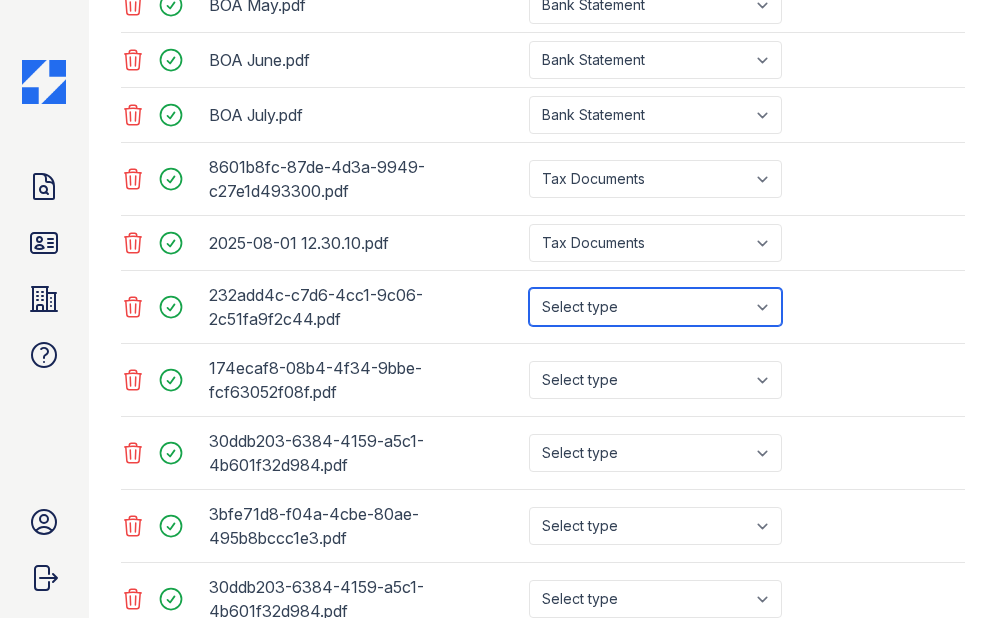 click on "Select type
Paystub
Bank Statement
Offer Letter
Tax Documents
Benefit Award Letter
Investment Account Statement
Other" at bounding box center (655, 307) 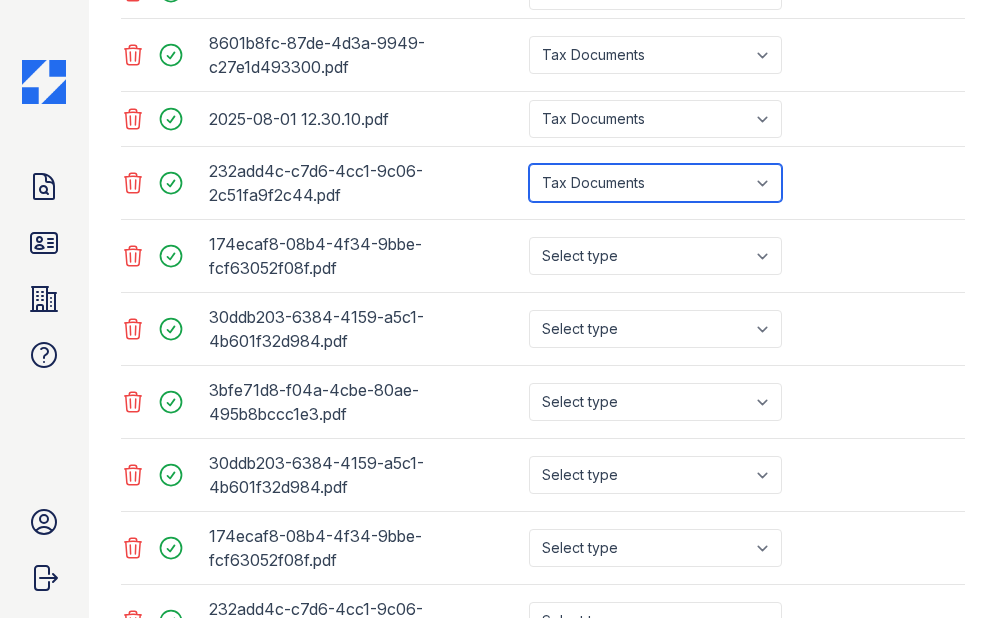 scroll, scrollTop: 1747, scrollLeft: 0, axis: vertical 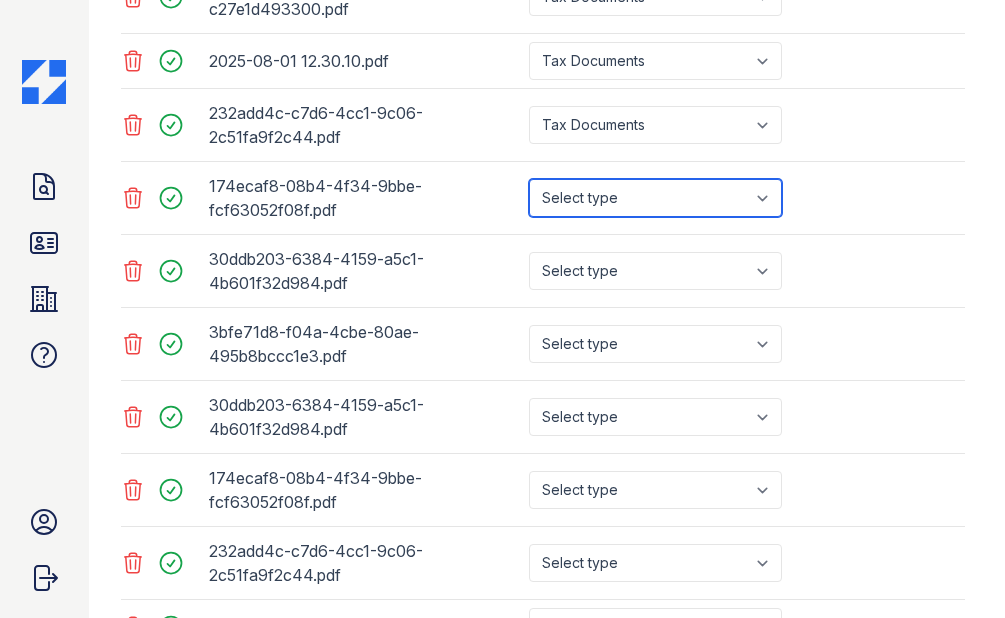 click on "Select type
Paystub
Bank Statement
Offer Letter
Tax Documents
Benefit Award Letter
Investment Account Statement
Other" at bounding box center [655, 198] 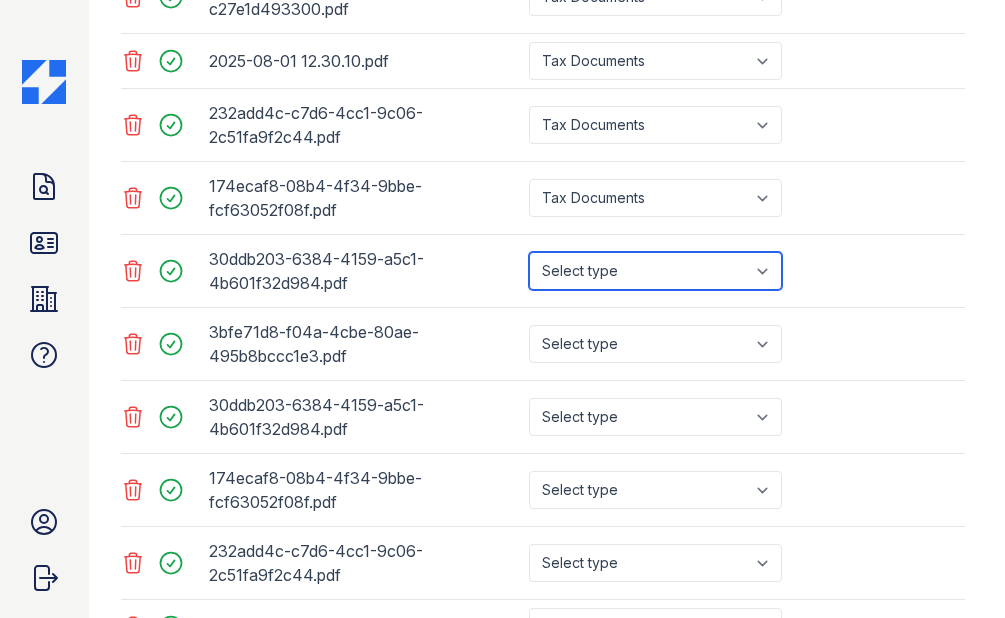 click on "Select type
Paystub
Bank Statement
Offer Letter
Tax Documents
Benefit Award Letter
Investment Account Statement
Other" at bounding box center (655, 271) 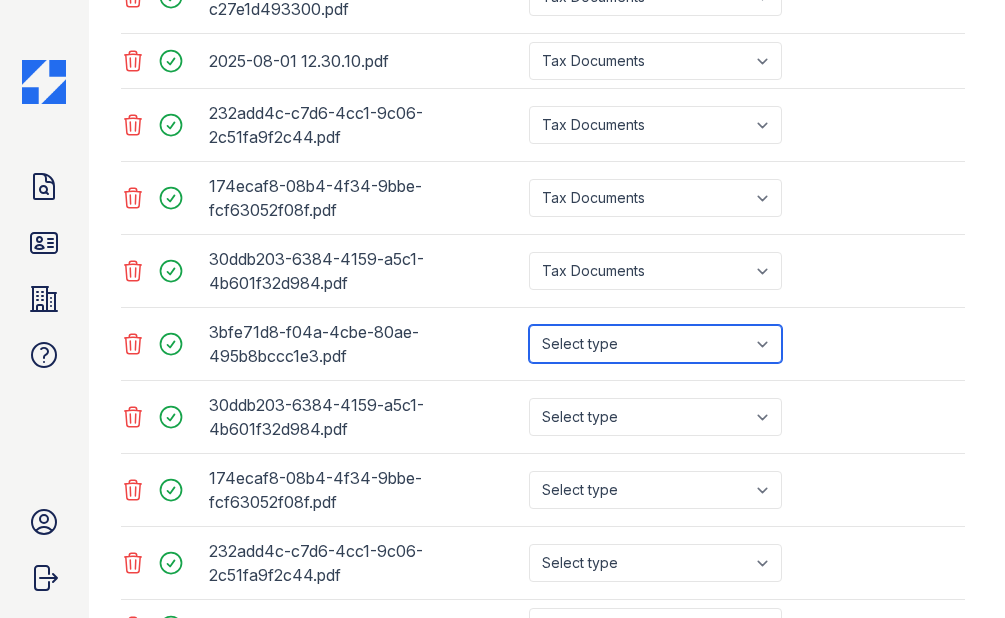 click on "Select type
Paystub
Bank Statement
Offer Letter
Tax Documents
Benefit Award Letter
Investment Account Statement
Other" at bounding box center (655, 344) 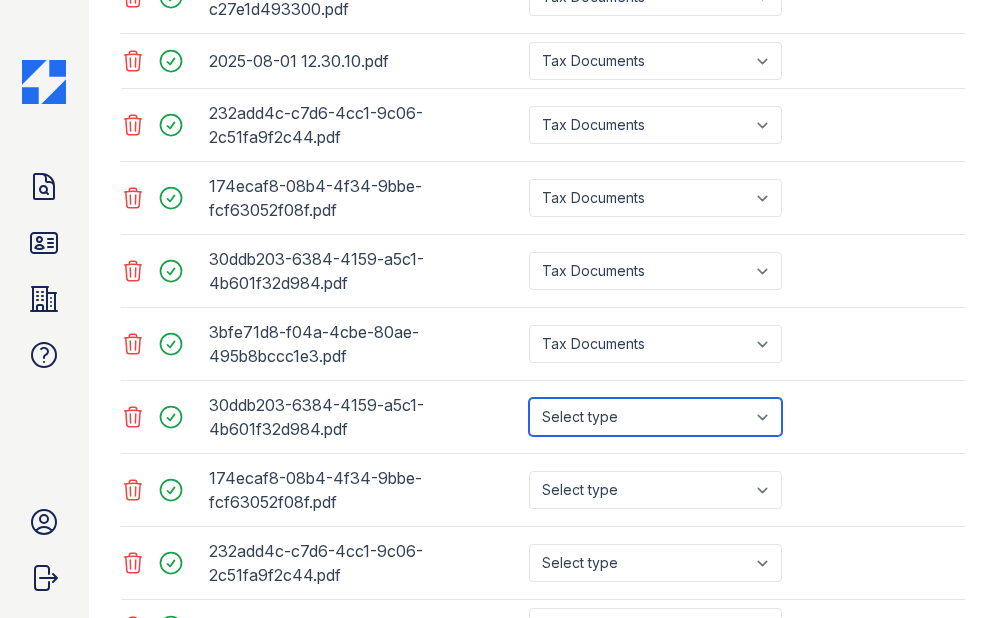 click on "Select type
Paystub
Bank Statement
Offer Letter
Tax Documents
Benefit Award Letter
Investment Account Statement
Other" at bounding box center [655, 417] 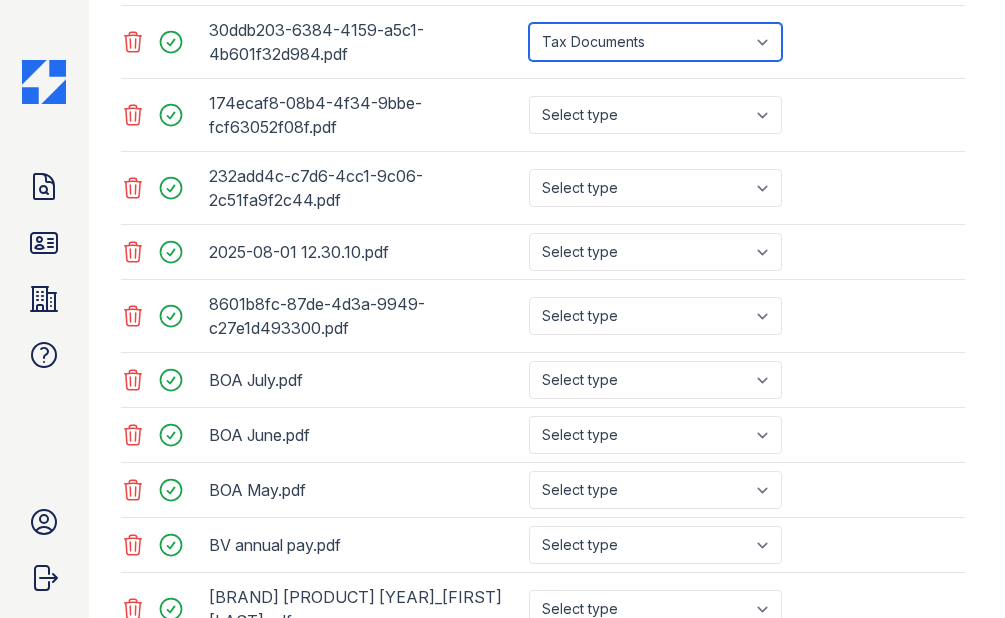 scroll, scrollTop: 2110, scrollLeft: 0, axis: vertical 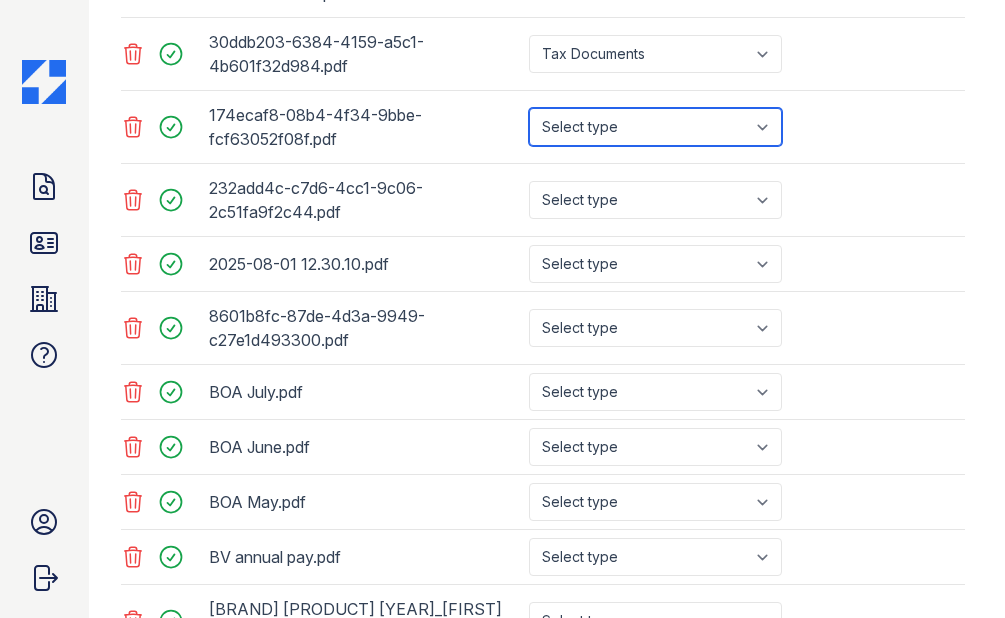 click on "Select type
Paystub
Bank Statement
Offer Letter
Tax Documents
Benefit Award Letter
Investment Account Statement
Other" at bounding box center (655, 127) 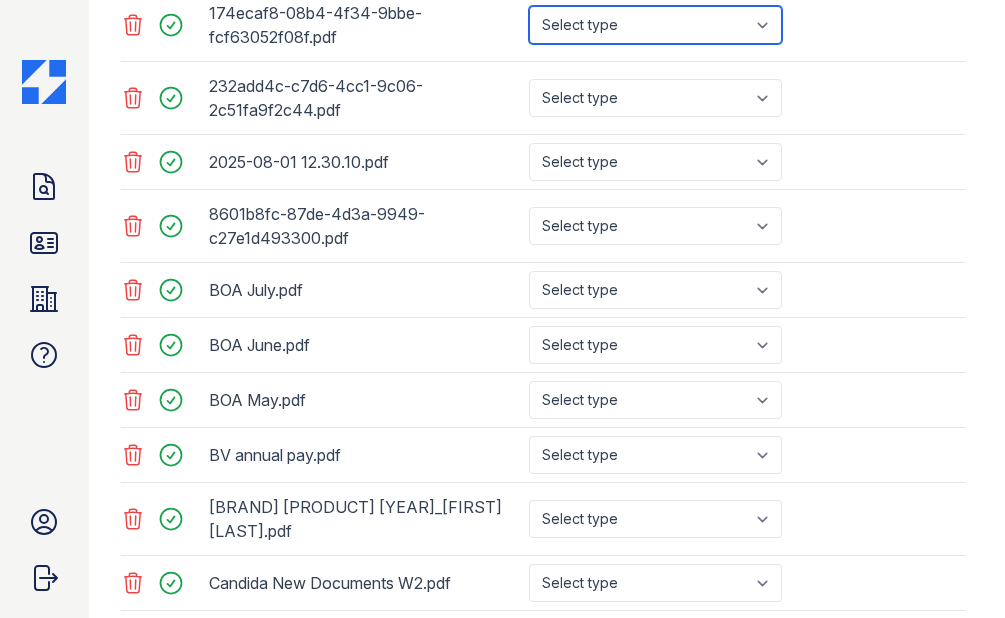 scroll, scrollTop: 2213, scrollLeft: 0, axis: vertical 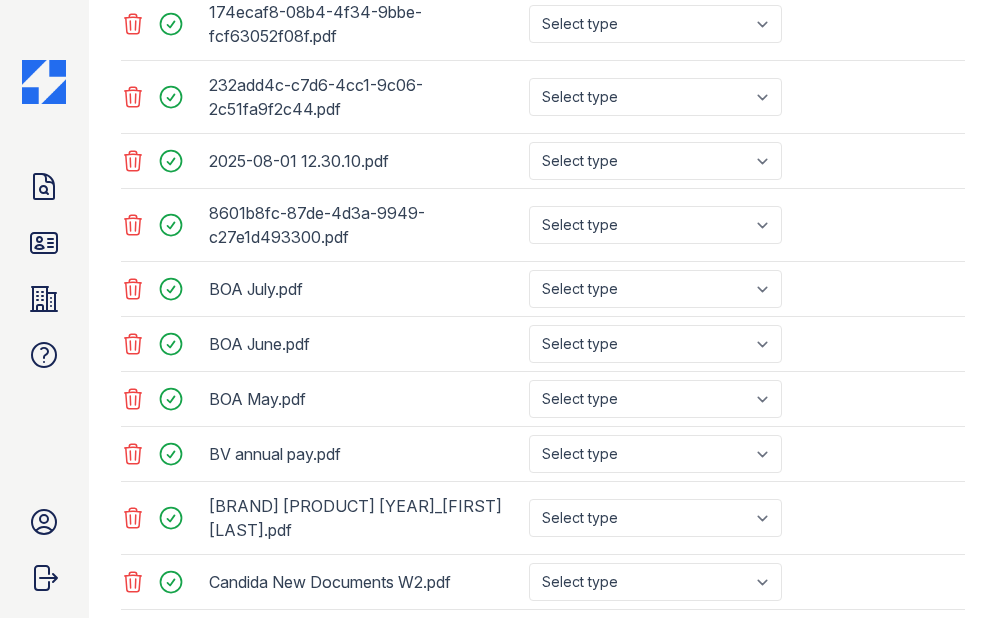 click 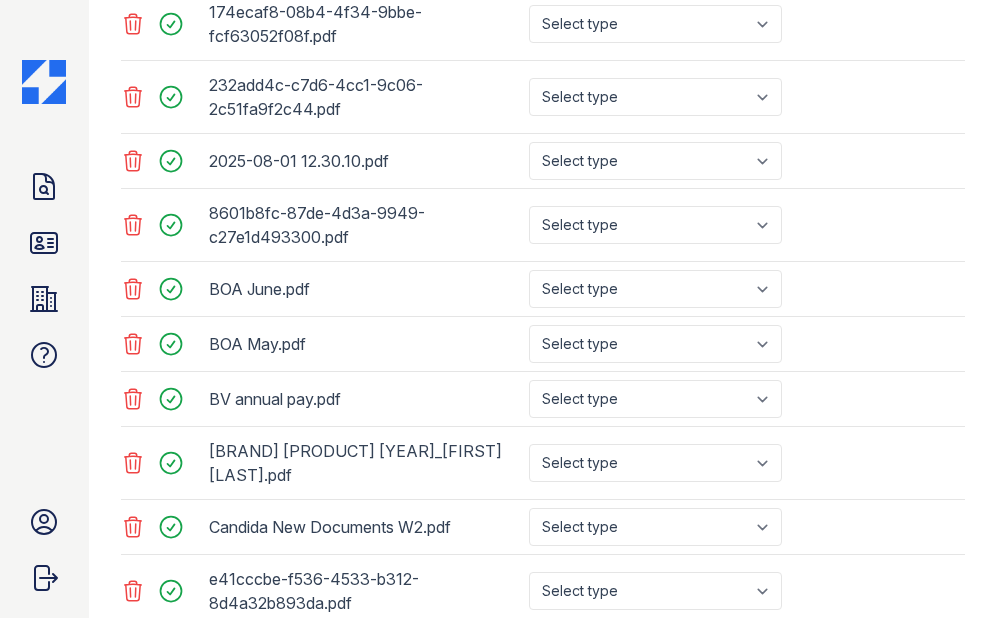 click 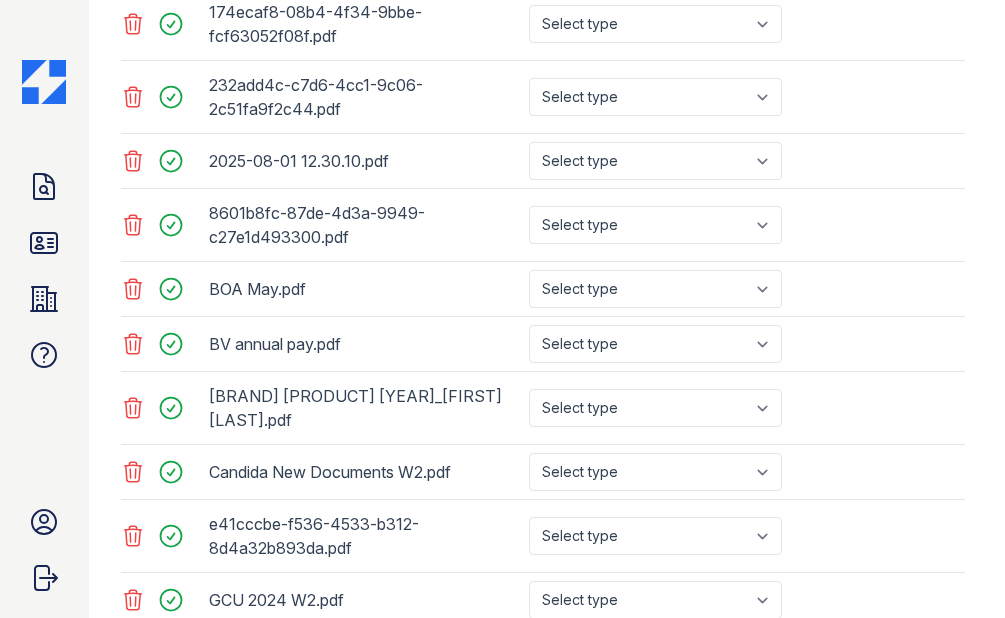 click 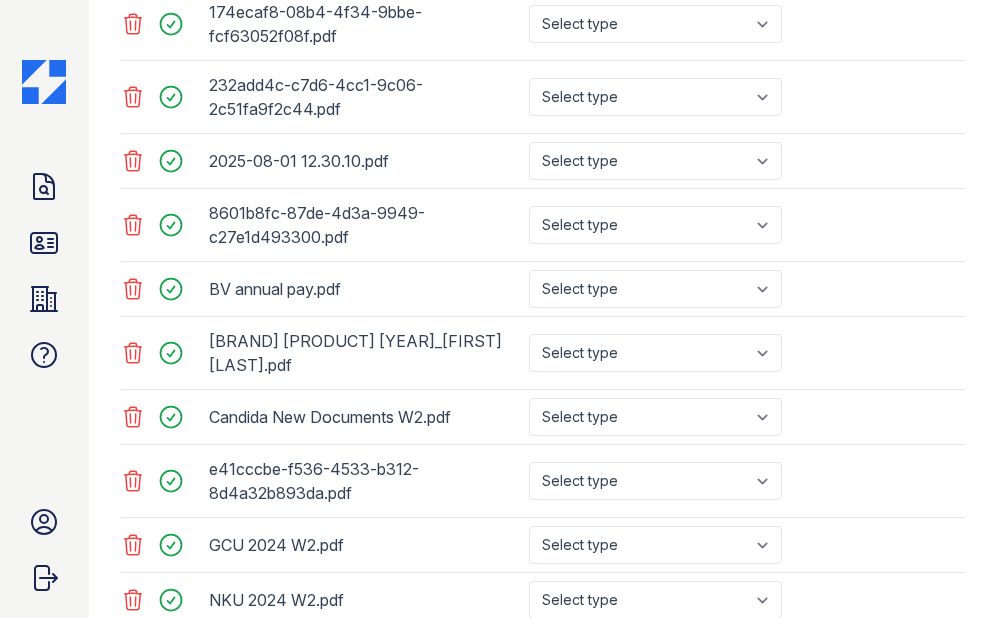 click 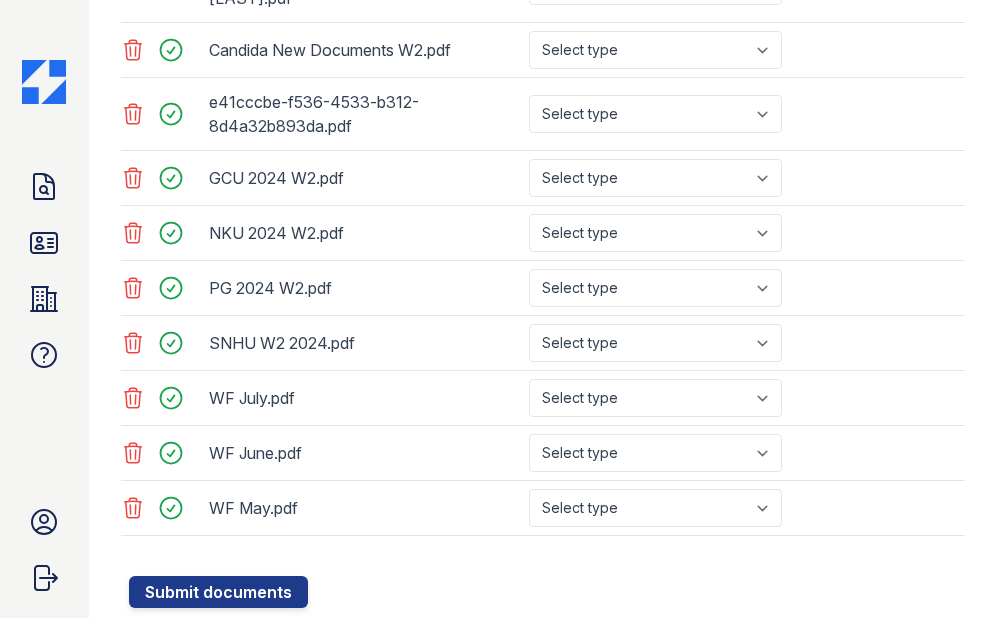 scroll, scrollTop: 2583, scrollLeft: 0, axis: vertical 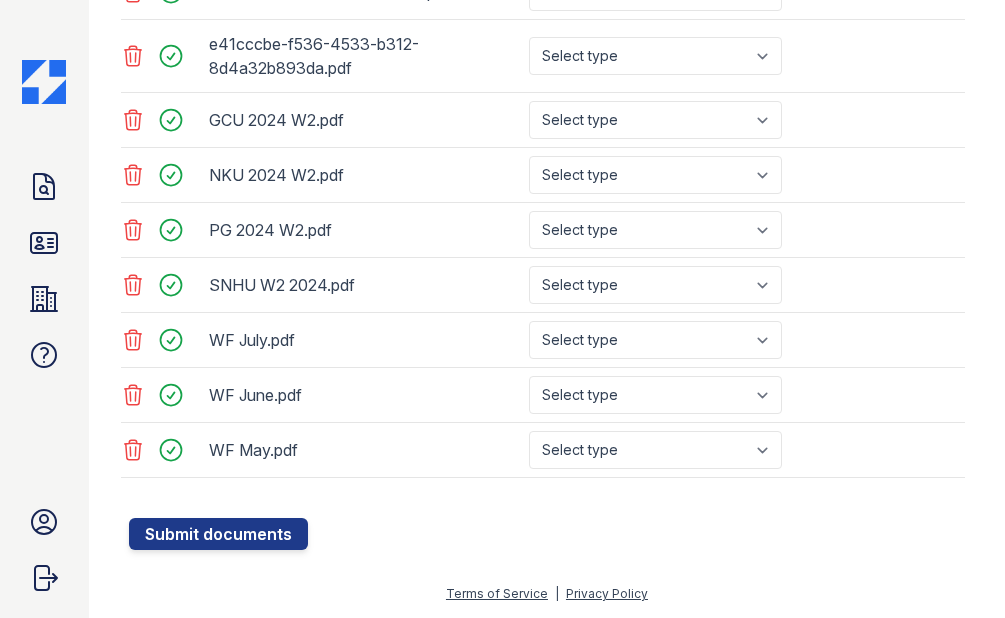 click 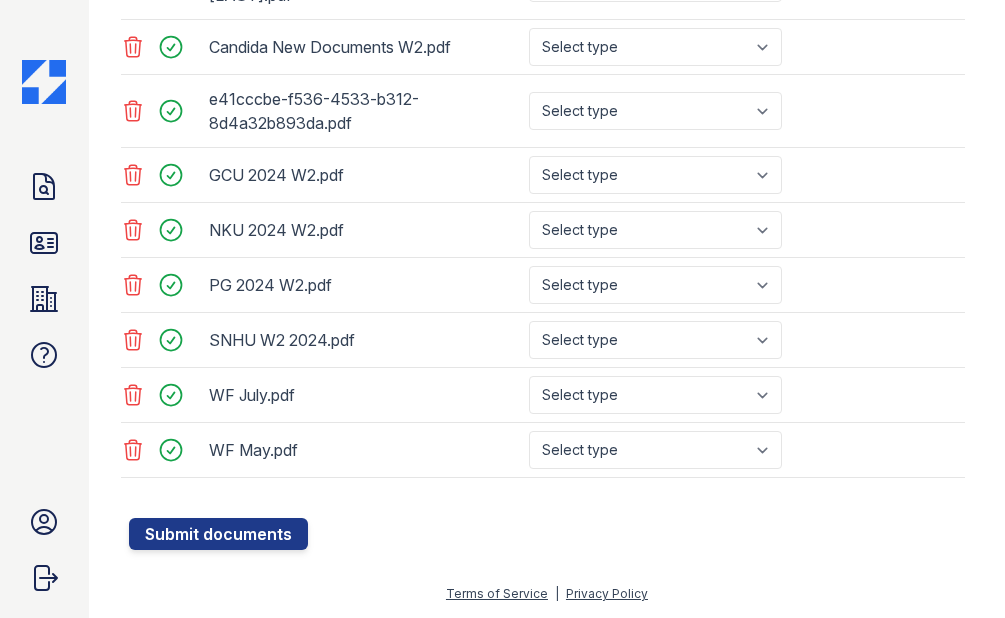 scroll, scrollTop: 2528, scrollLeft: 0, axis: vertical 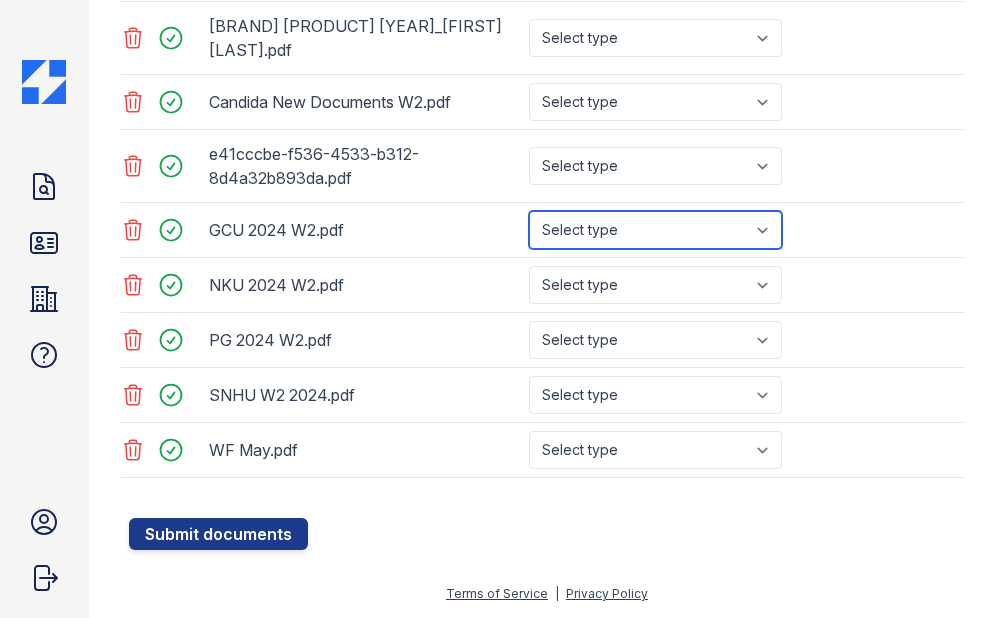 click on "Select type
Paystub
Bank Statement
Offer Letter
Tax Documents
Benefit Award Letter
Investment Account Statement
Other" at bounding box center (655, 230) 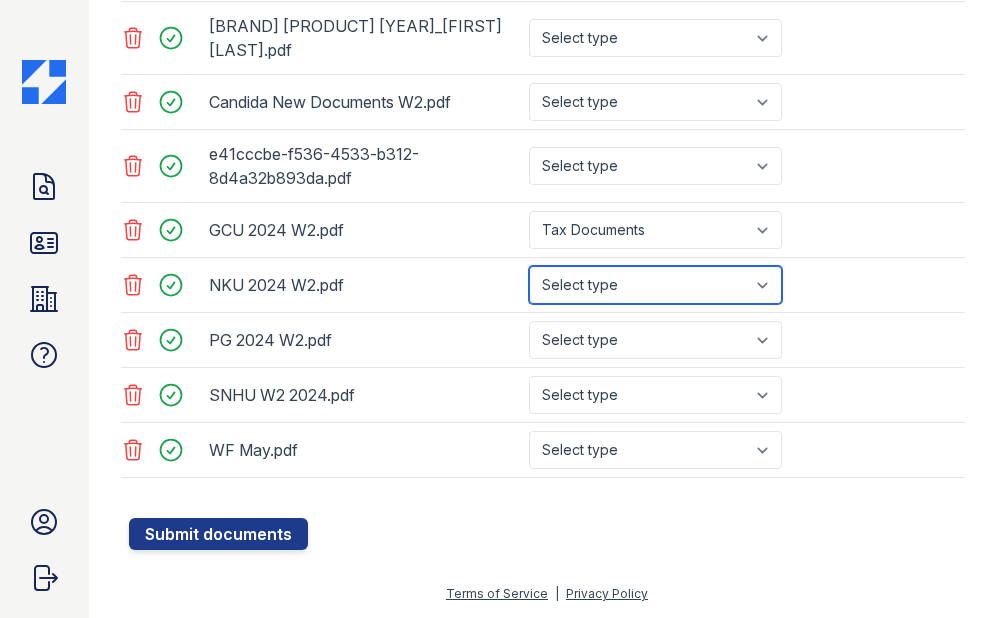 click on "Select type
Paystub
Bank Statement
Offer Letter
Tax Documents
Benefit Award Letter
Investment Account Statement
Other" at bounding box center (655, 285) 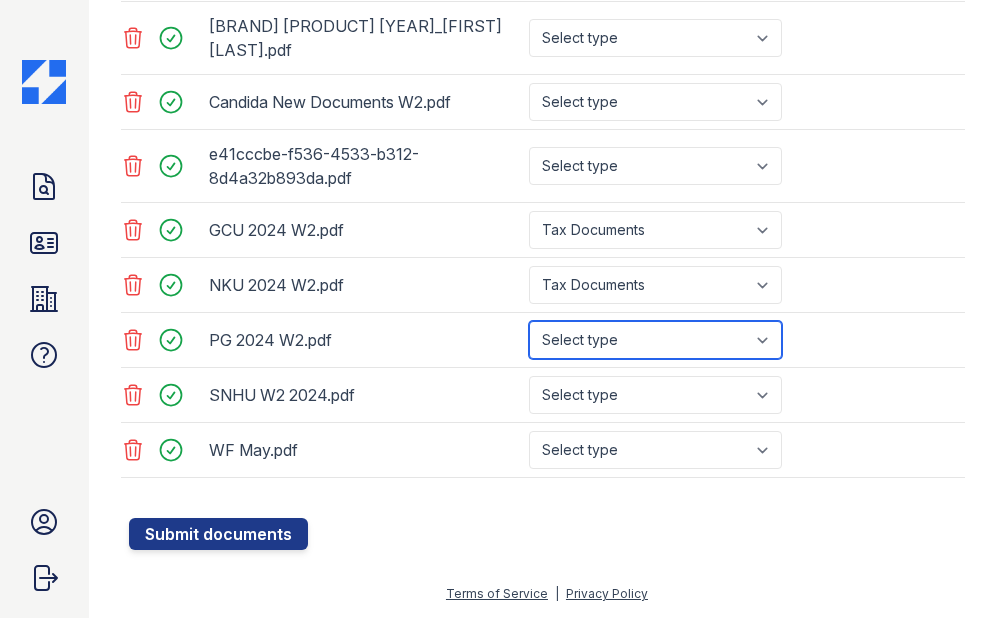 click on "Select type
Paystub
Bank Statement
Offer Letter
Tax Documents
Benefit Award Letter
Investment Account Statement
Other" at bounding box center (655, 340) 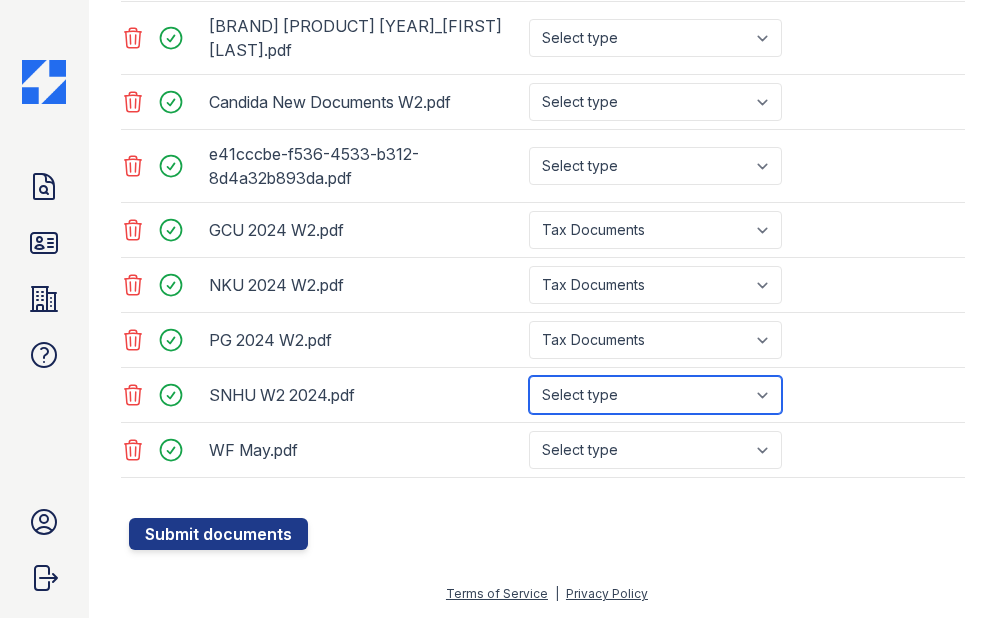 click on "Select type
Paystub
Bank Statement
Offer Letter
Tax Documents
Benefit Award Letter
Investment Account Statement
Other" at bounding box center (655, 395) 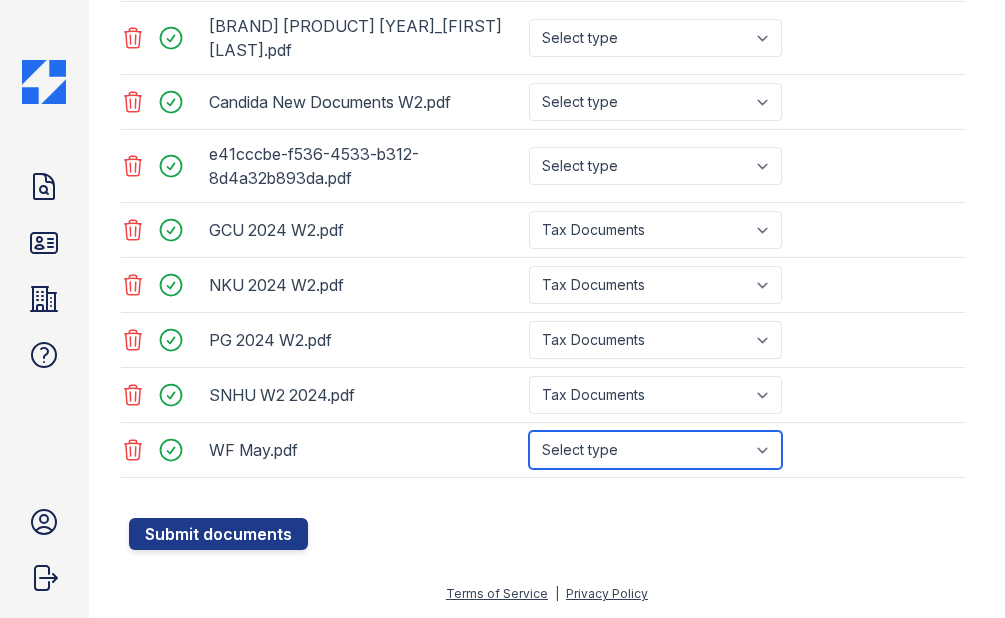 click on "Select type
Paystub
Bank Statement
Offer Letter
Tax Documents
Benefit Award Letter
Investment Account Statement
Other" at bounding box center [655, 450] 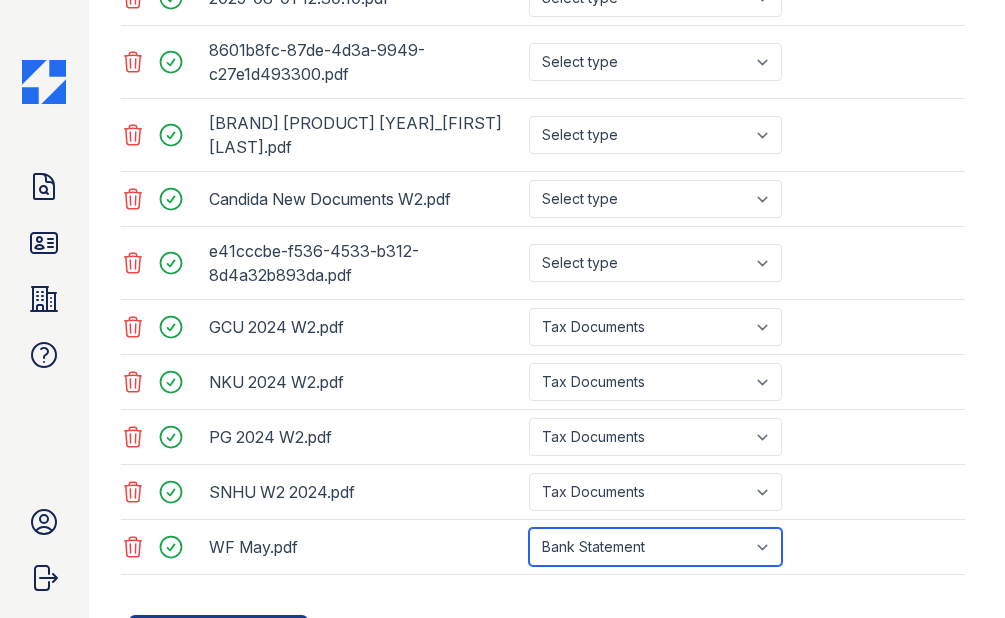 scroll, scrollTop: 2362, scrollLeft: 0, axis: vertical 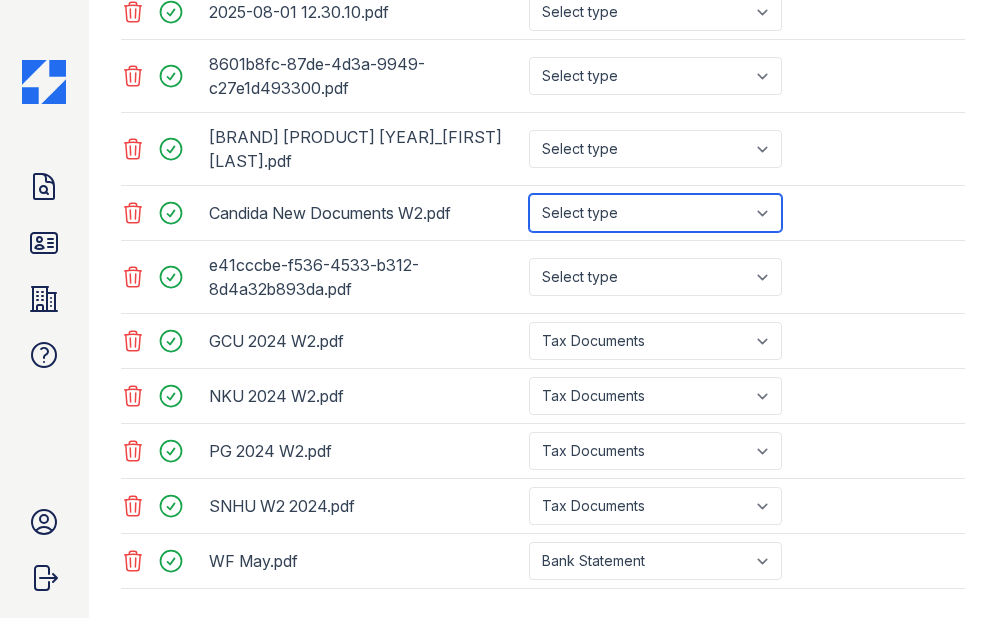 click on "Select type
Paystub
Bank Statement
Offer Letter
Tax Documents
Benefit Award Letter
Investment Account Statement
Other" at bounding box center (655, 213) 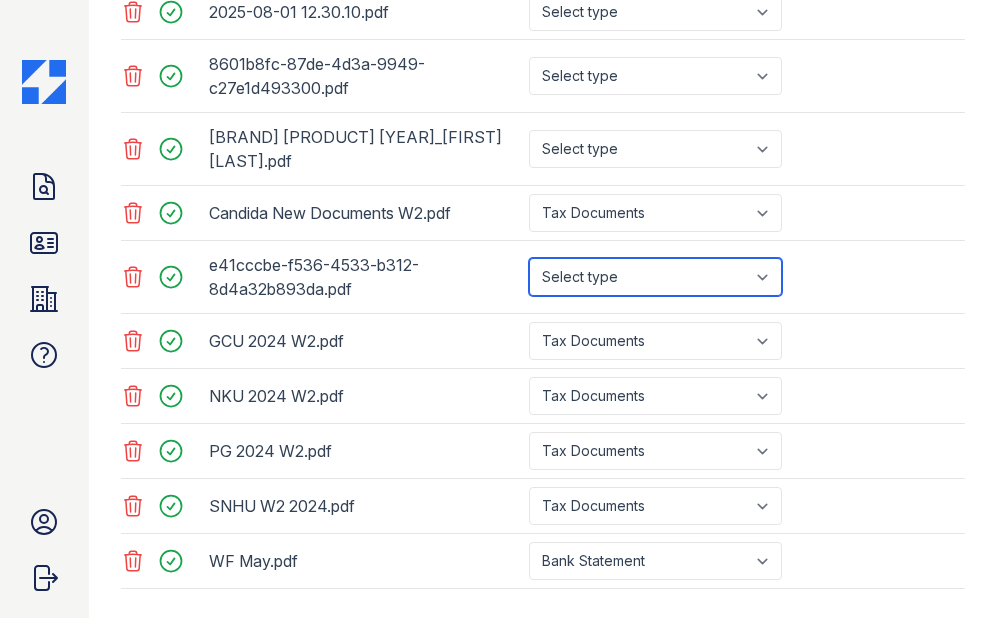 click on "Select type
Paystub
Bank Statement
Offer Letter
Tax Documents
Benefit Award Letter
Investment Account Statement
Other" at bounding box center (655, 277) 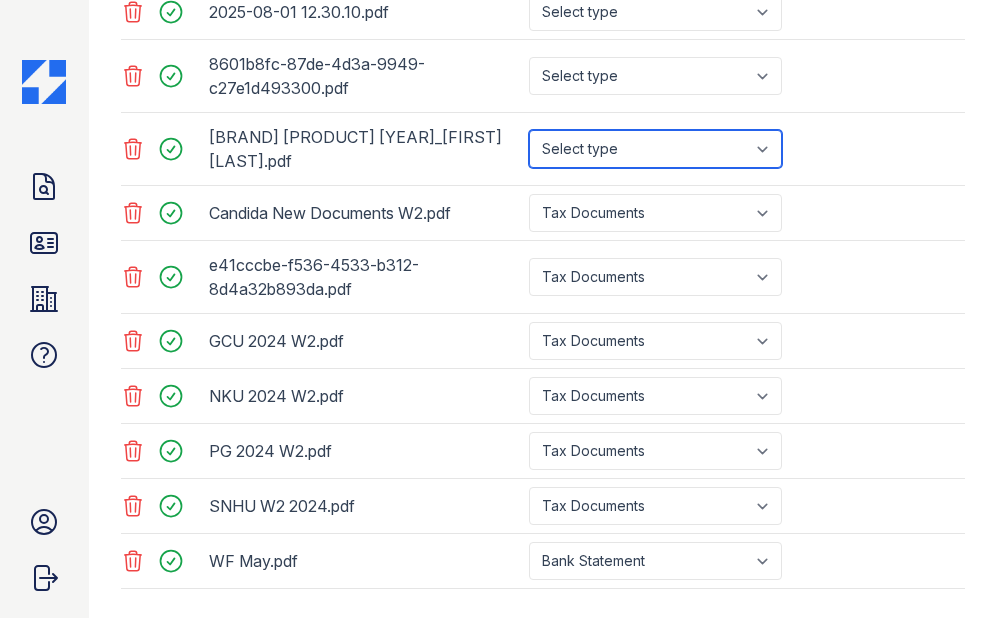 click on "Select type
Paystub
Bank Statement
Offer Letter
Tax Documents
Benefit Award Letter
Investment Account Statement
Other" at bounding box center [655, 149] 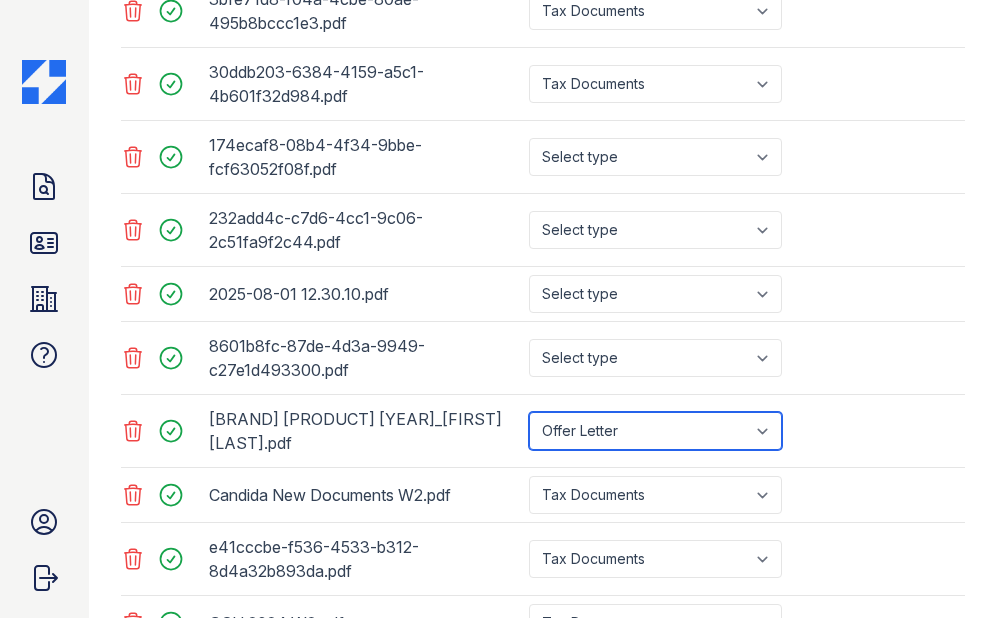 scroll, scrollTop: 2072, scrollLeft: 0, axis: vertical 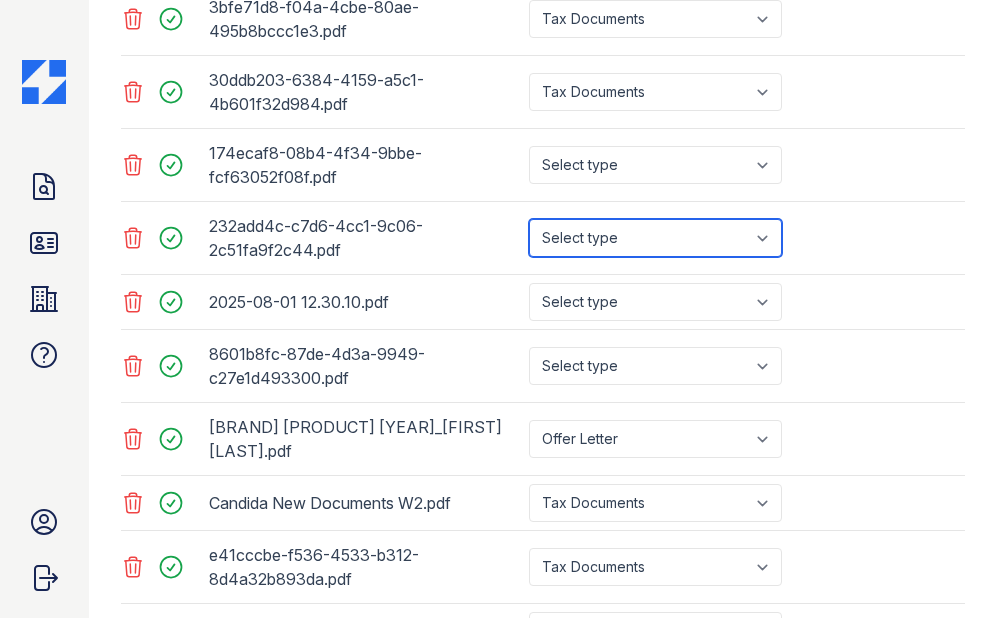click on "Select type
Paystub
Bank Statement
Offer Letter
Tax Documents
Benefit Award Letter
Investment Account Statement
Other" at bounding box center [655, 238] 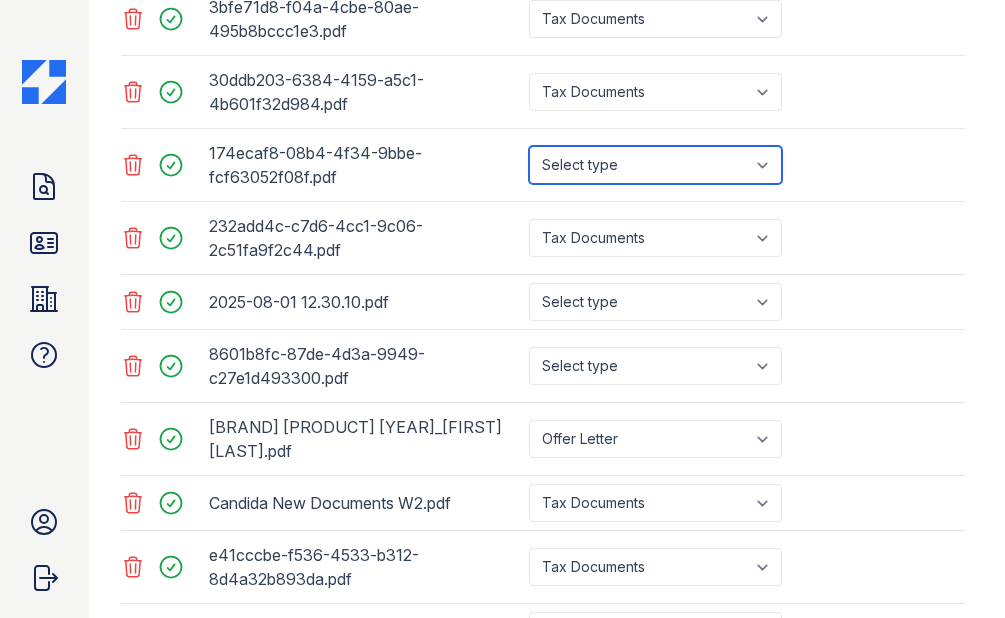 click on "Select type
Paystub
Bank Statement
Offer Letter
Tax Documents
Benefit Award Letter
Investment Account Statement
Other" at bounding box center (655, 165) 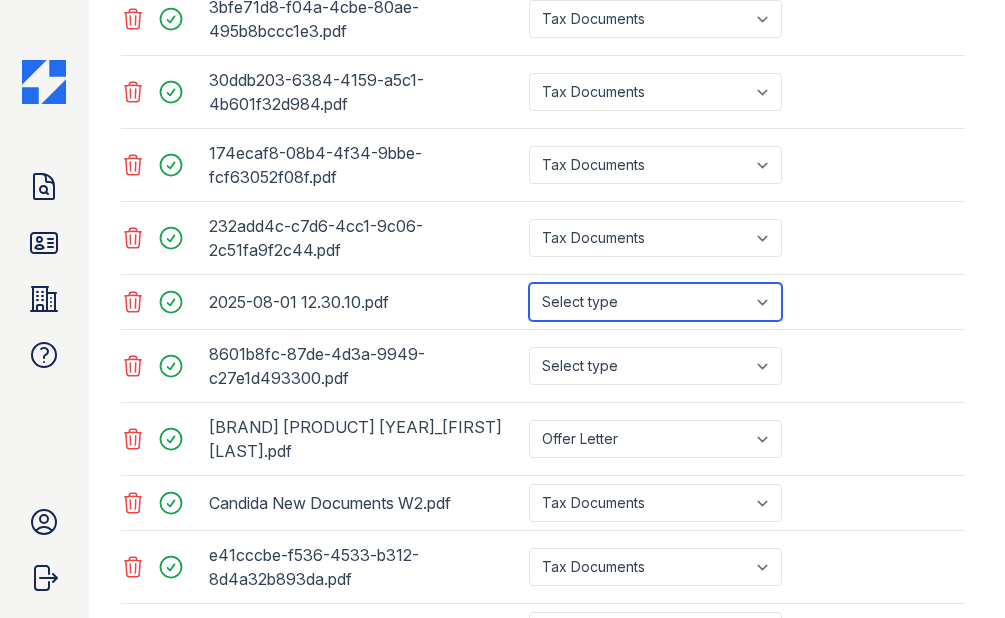 click on "Select type
Paystub
Bank Statement
Offer Letter
Tax Documents
Benefit Award Letter
Investment Account Statement
Other" at bounding box center (655, 302) 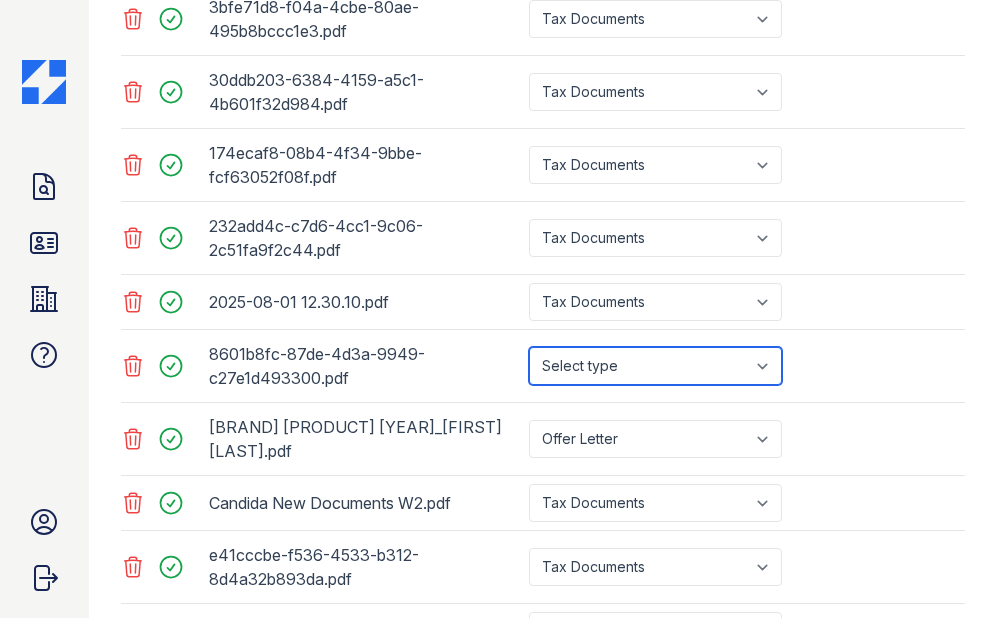 click on "Select type
Paystub
Bank Statement
Offer Letter
Tax Documents
Benefit Award Letter
Investment Account Statement
Other" at bounding box center (655, 366) 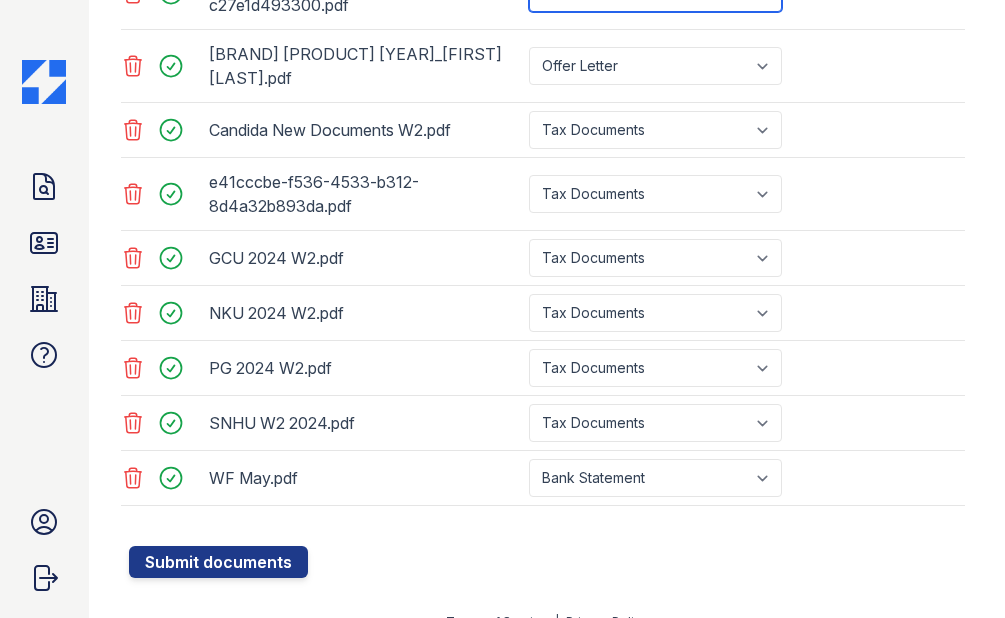 scroll, scrollTop: 2473, scrollLeft: 0, axis: vertical 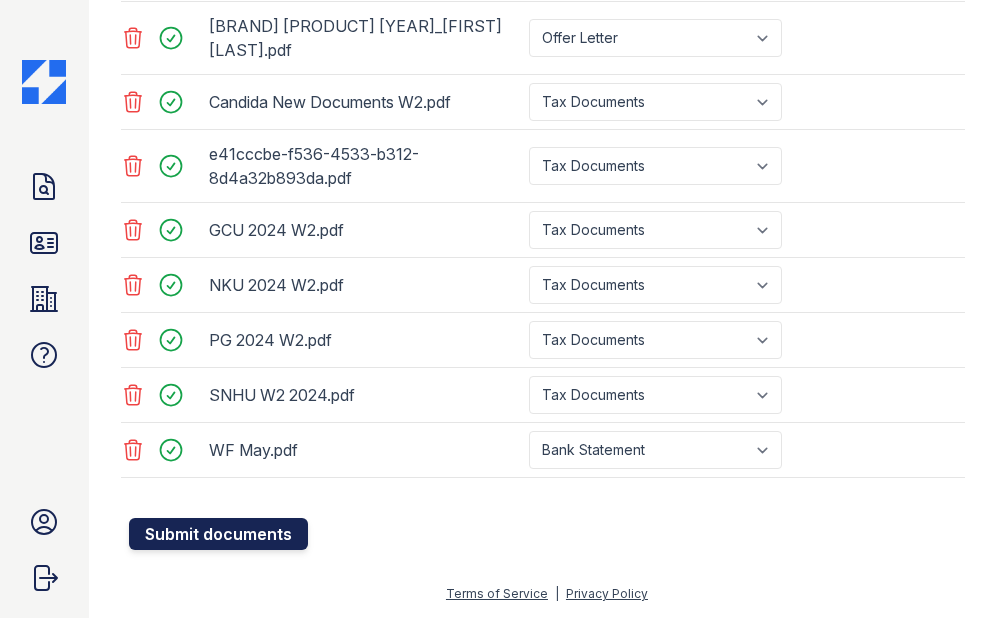 click on "Submit documents" at bounding box center (218, 534) 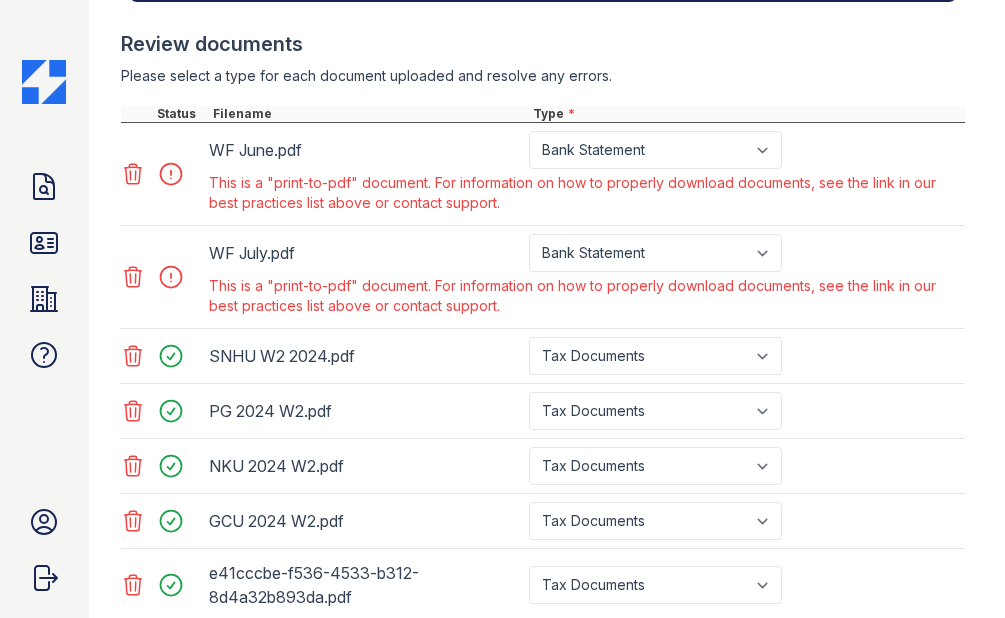 scroll, scrollTop: 934, scrollLeft: 0, axis: vertical 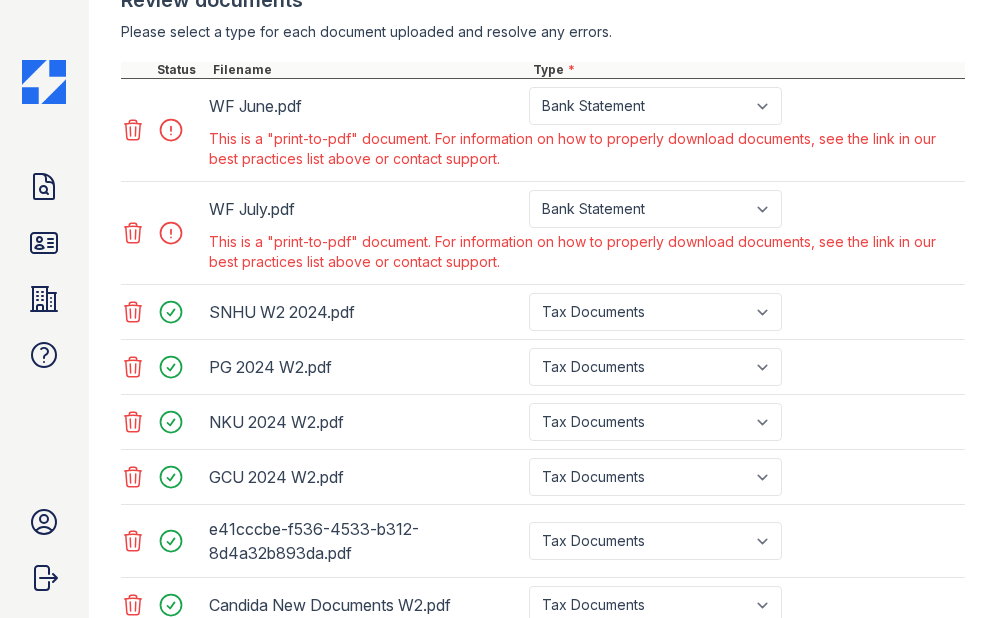 click 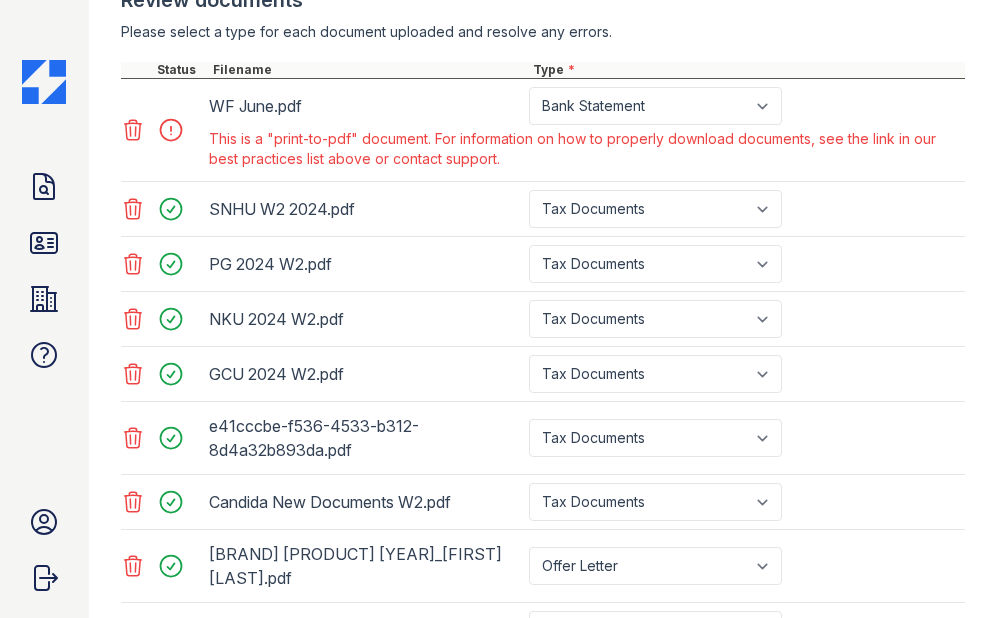 click 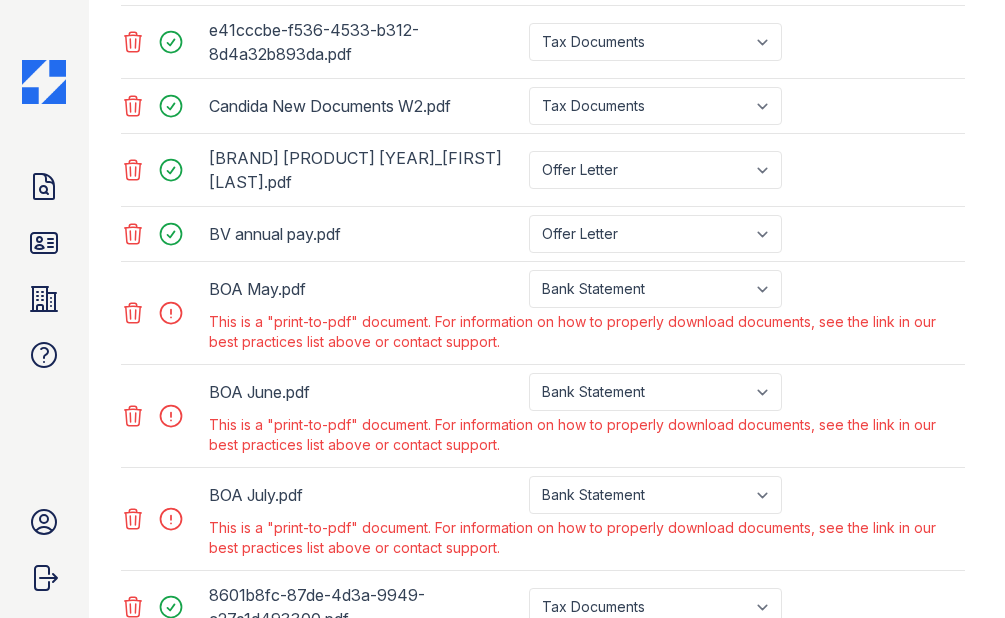 scroll, scrollTop: 1372, scrollLeft: 0, axis: vertical 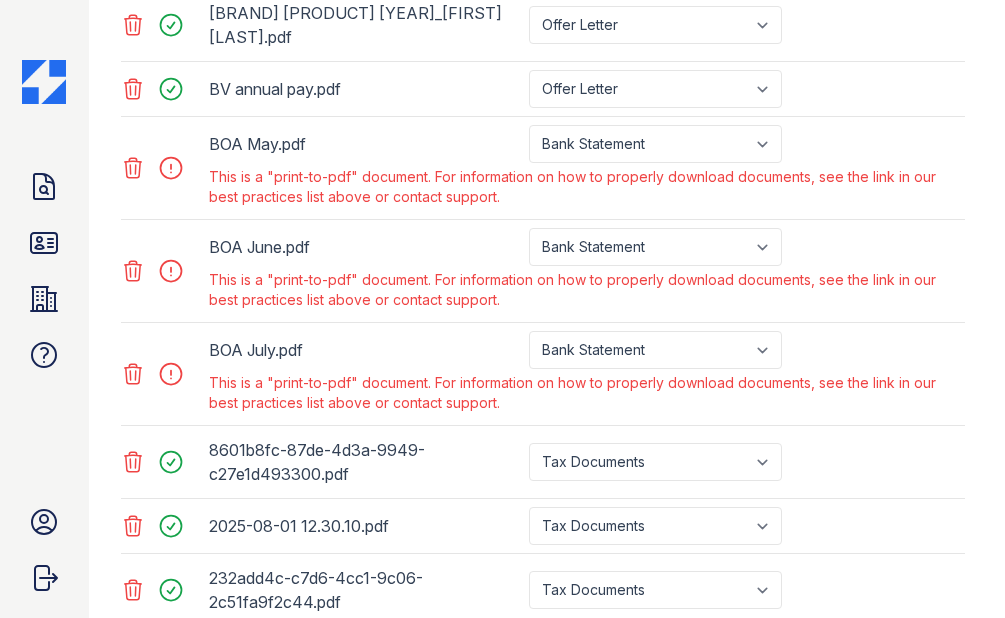 click 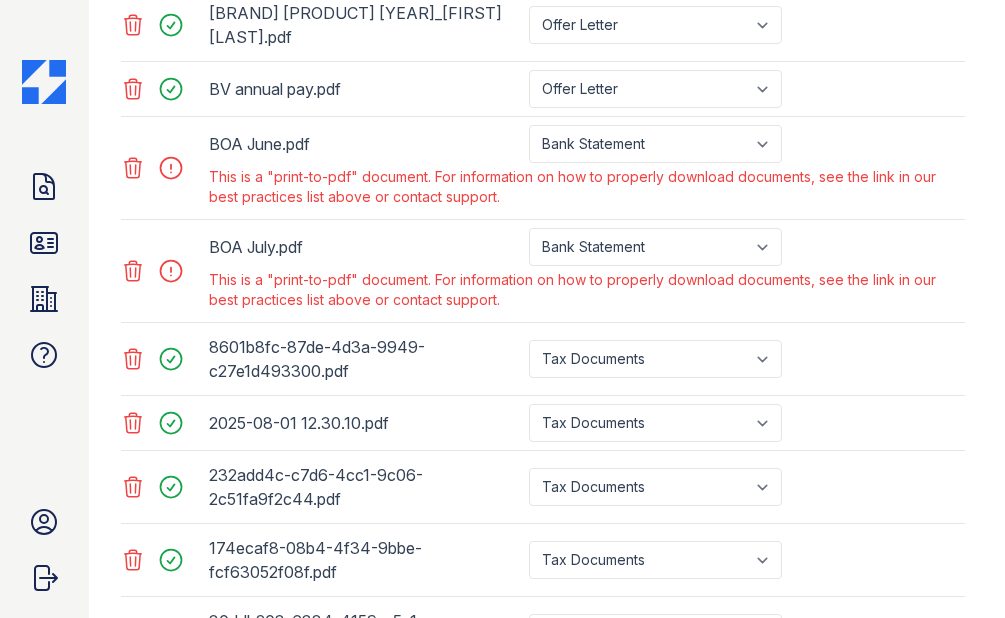 click 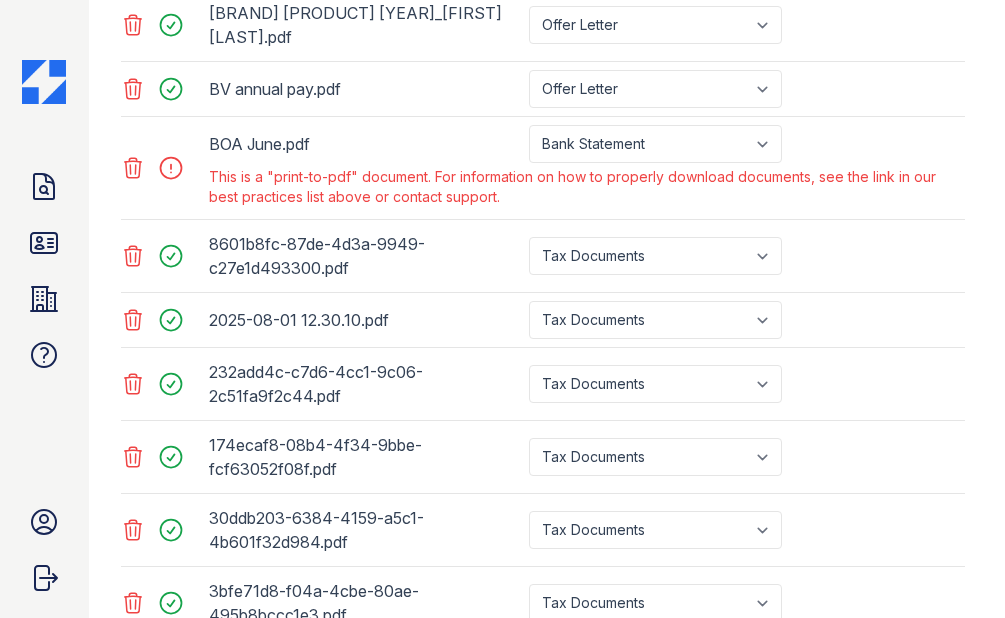 click 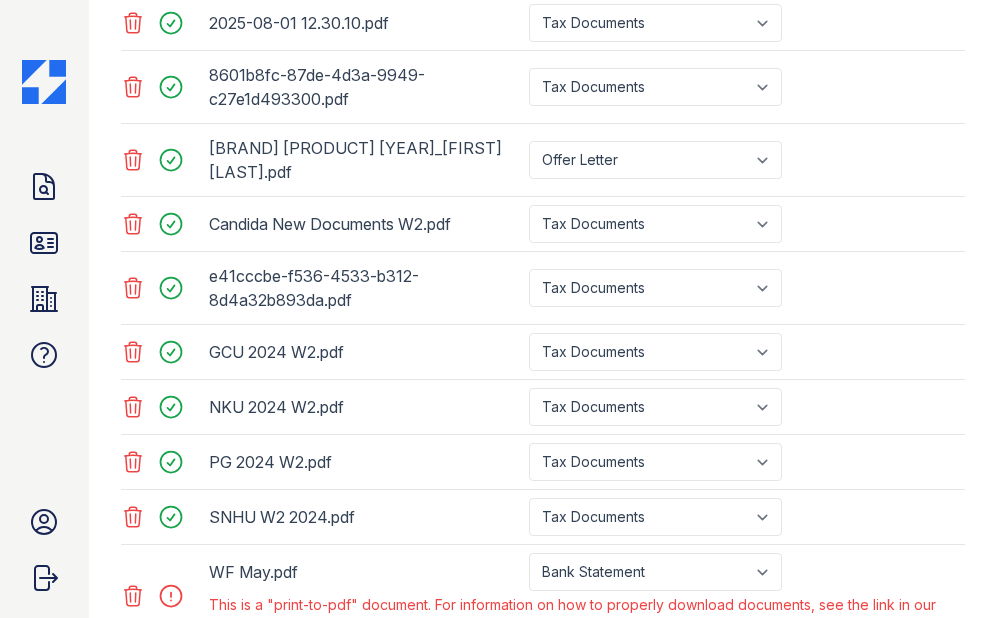 scroll, scrollTop: 2302, scrollLeft: 0, axis: vertical 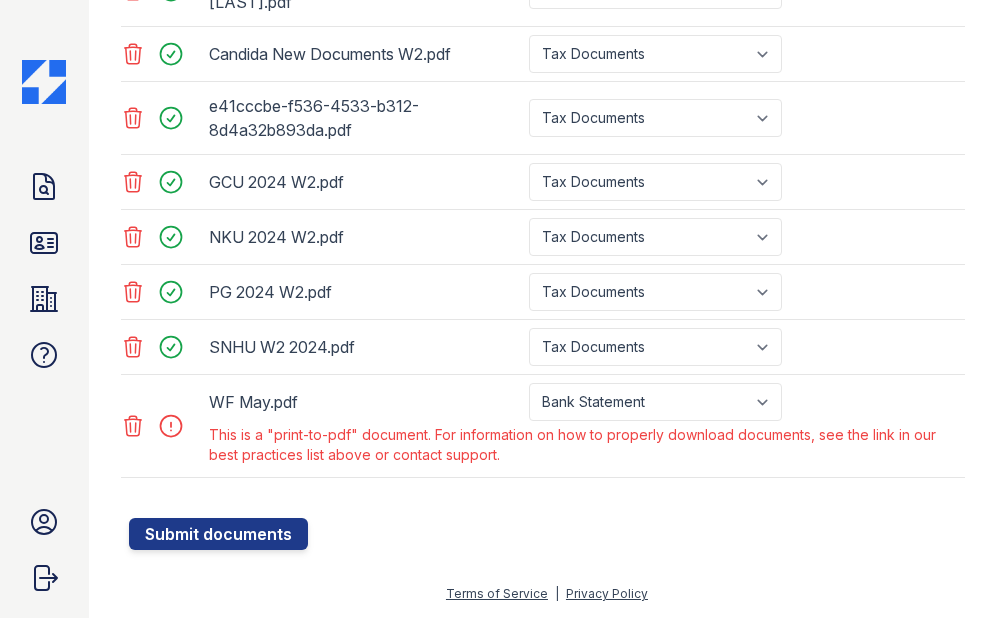 click 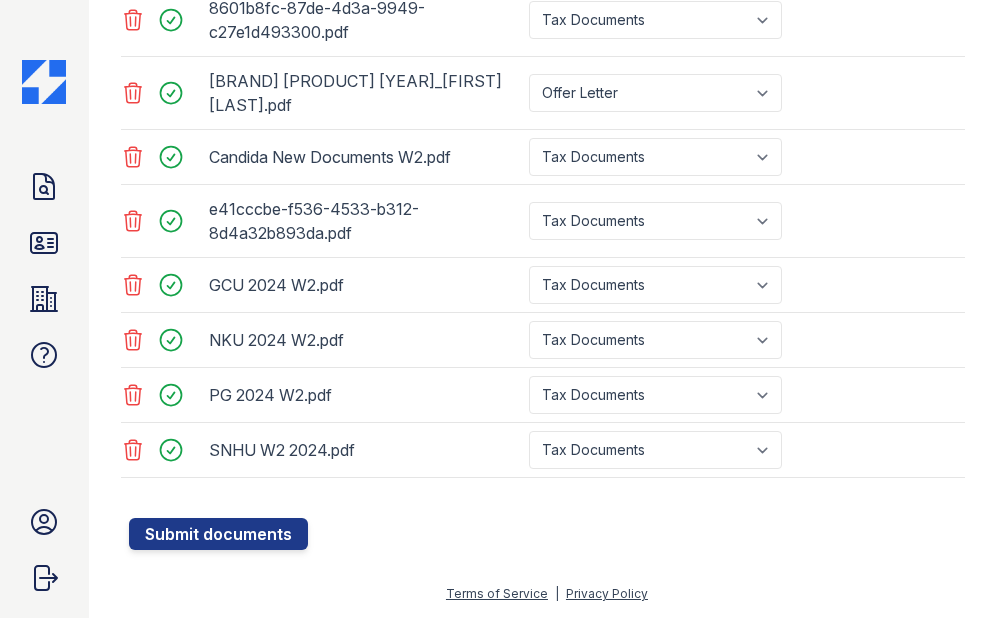 scroll, scrollTop: 2199, scrollLeft: 0, axis: vertical 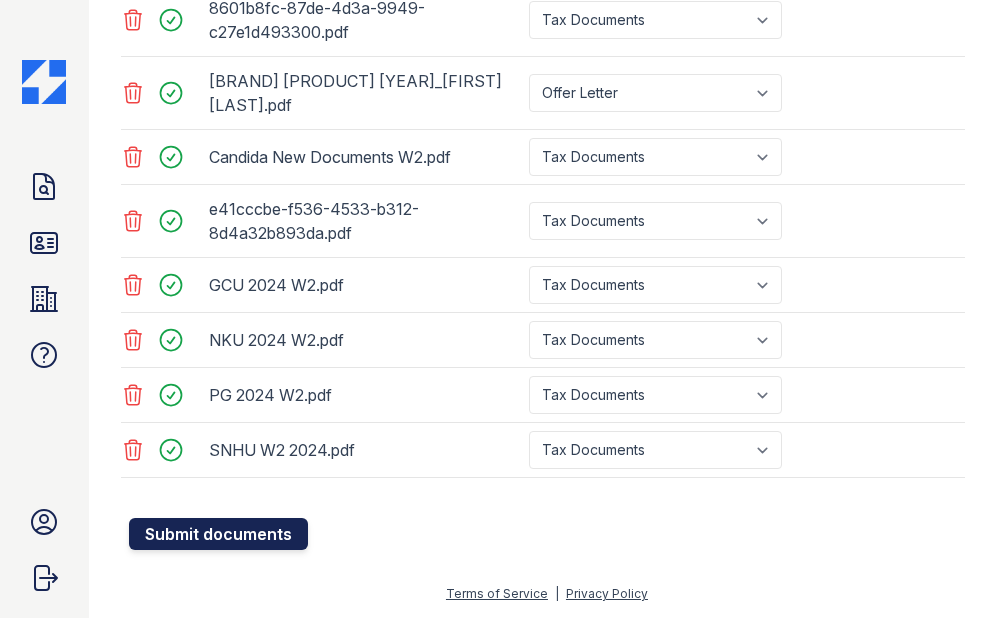 click on "Submit documents" at bounding box center [218, 534] 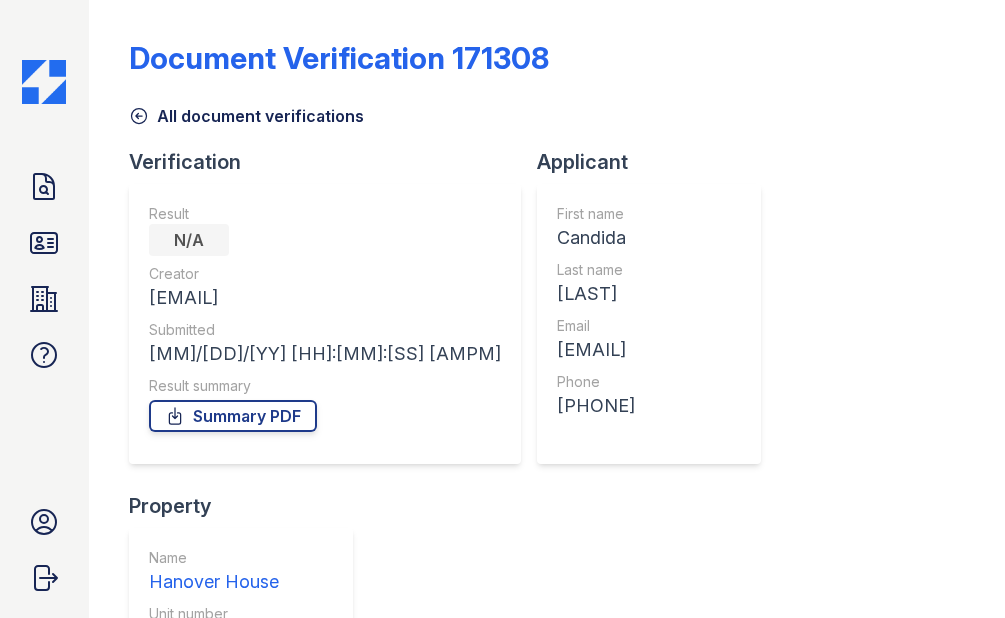 scroll, scrollTop: 0, scrollLeft: 0, axis: both 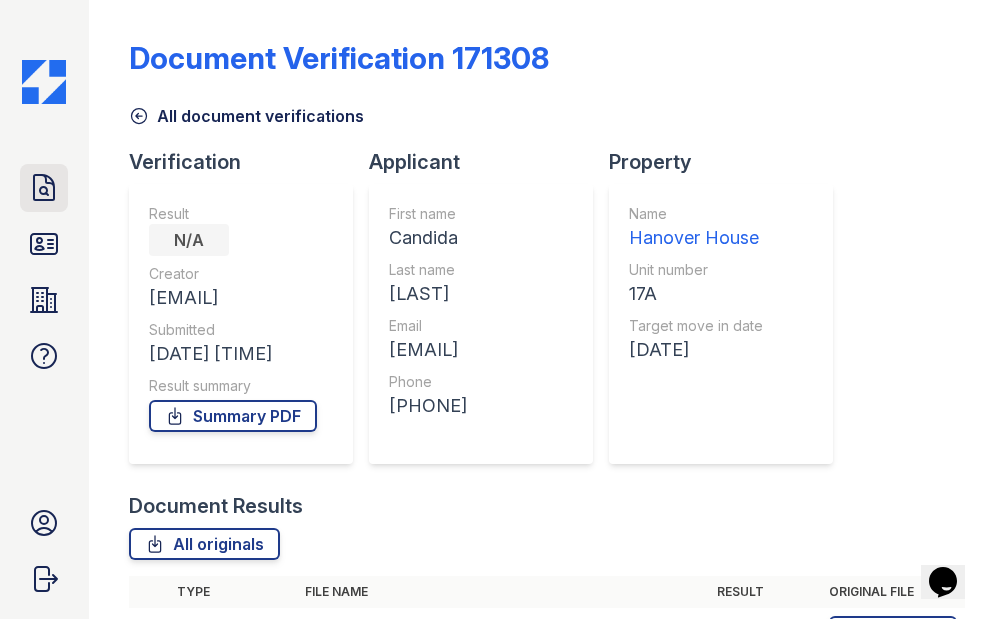 click 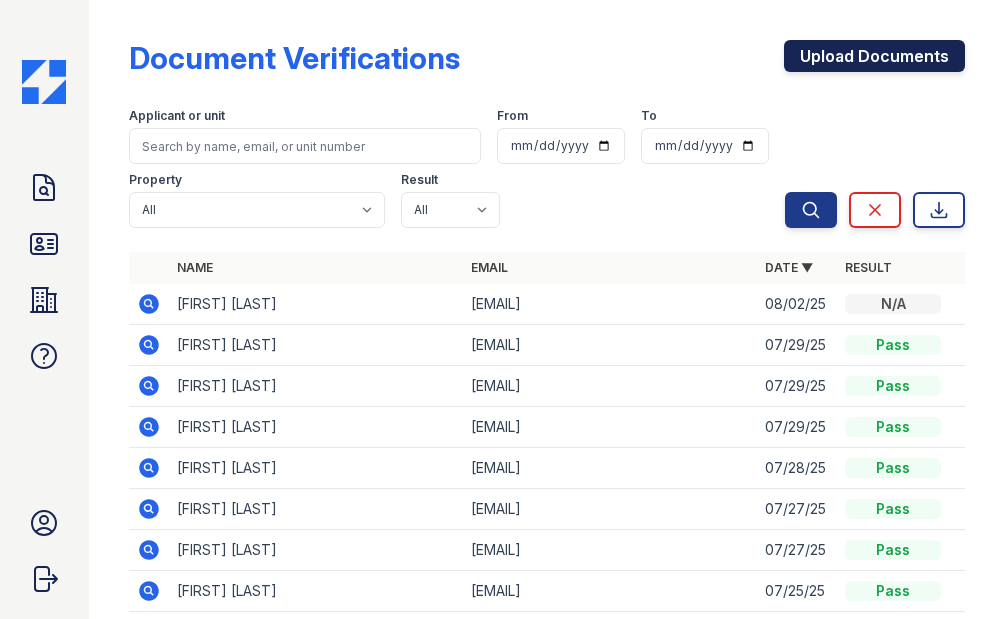 click on "Upload Documents" at bounding box center [874, 56] 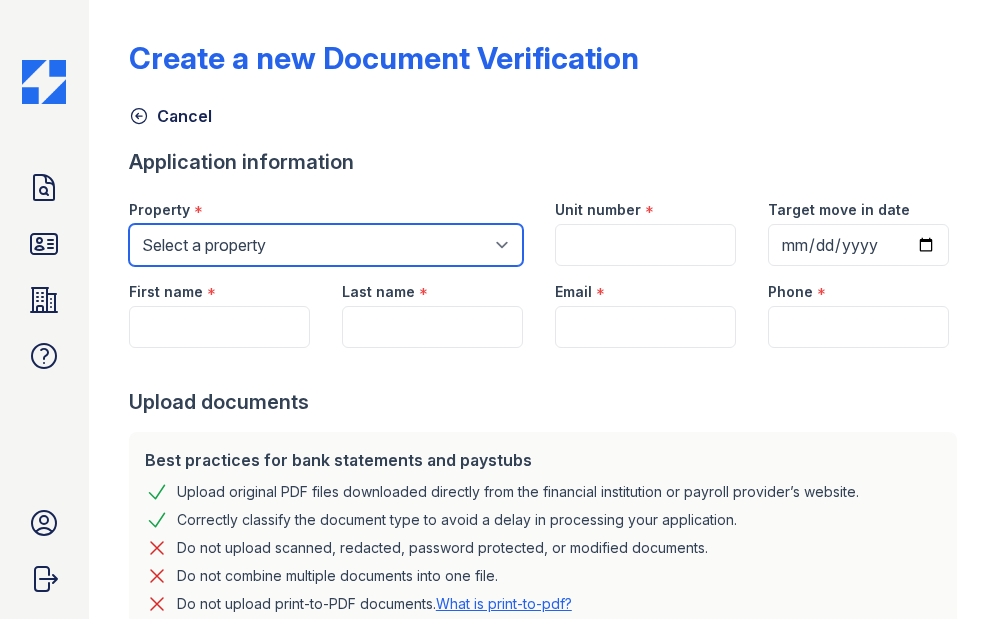 click on "Select a property
Hanover House
The Guild" at bounding box center [326, 245] 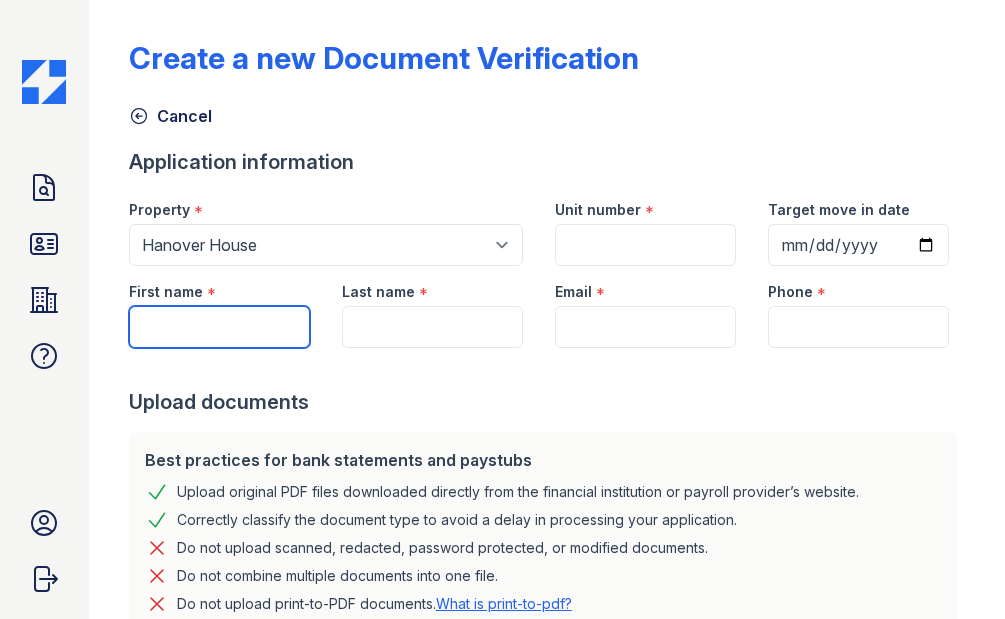 click on "First name" at bounding box center [219, 327] 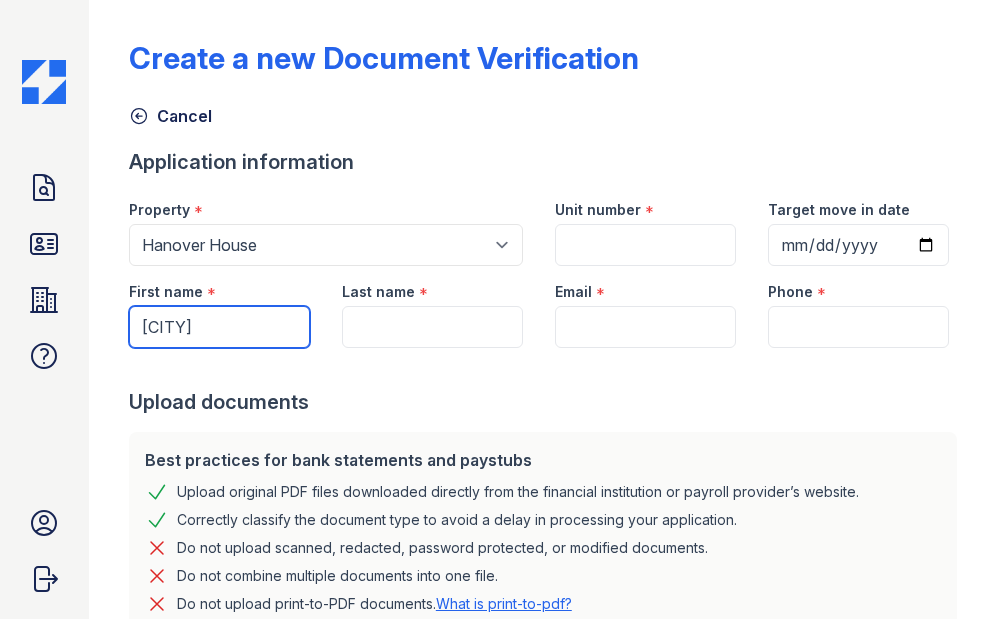 type on "Madison" 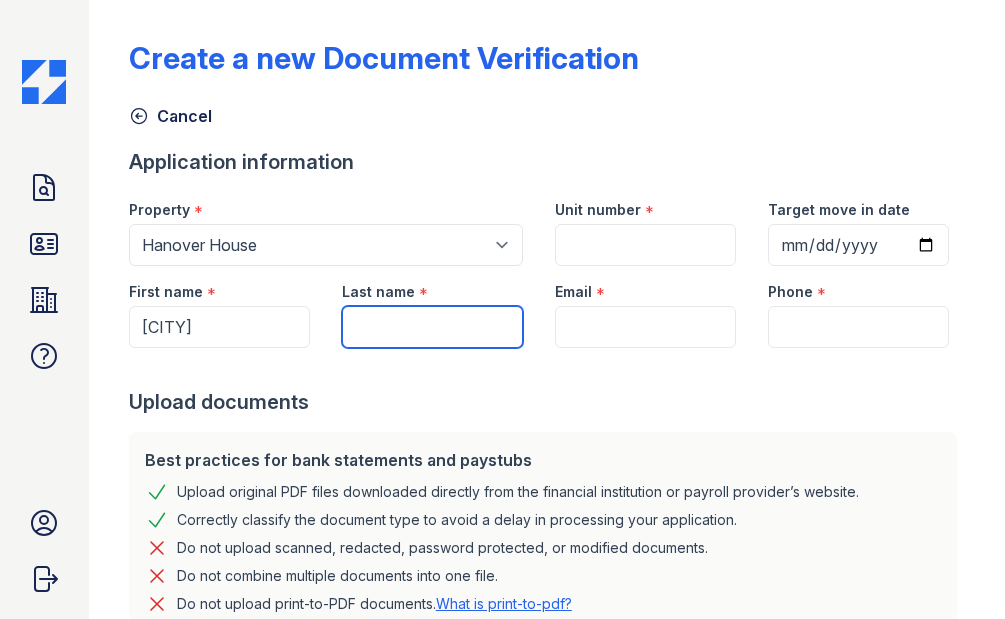 click on "Last name" at bounding box center (432, 327) 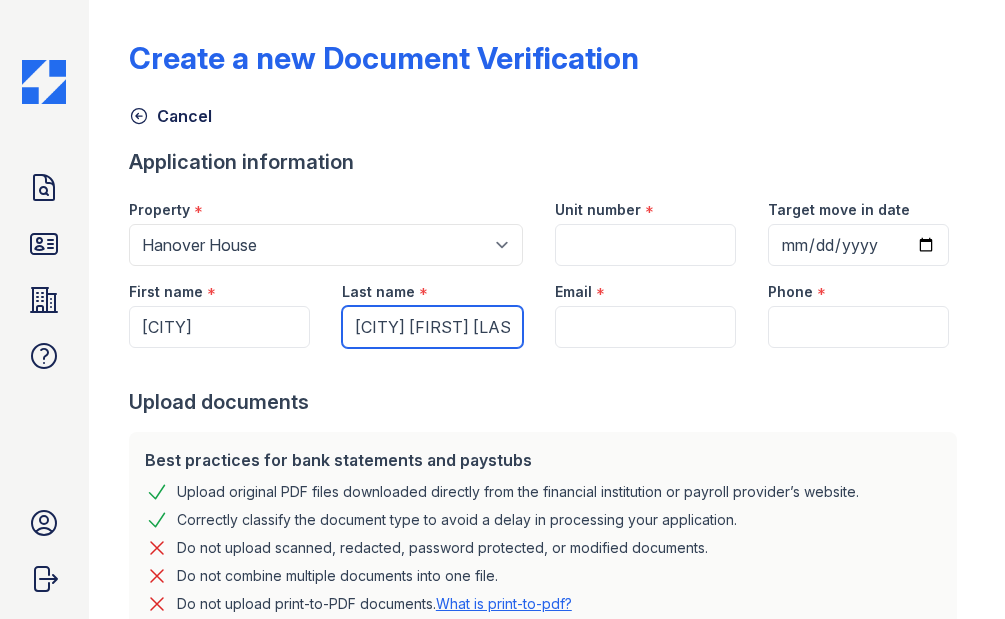 scroll, scrollTop: 0, scrollLeft: 126, axis: horizontal 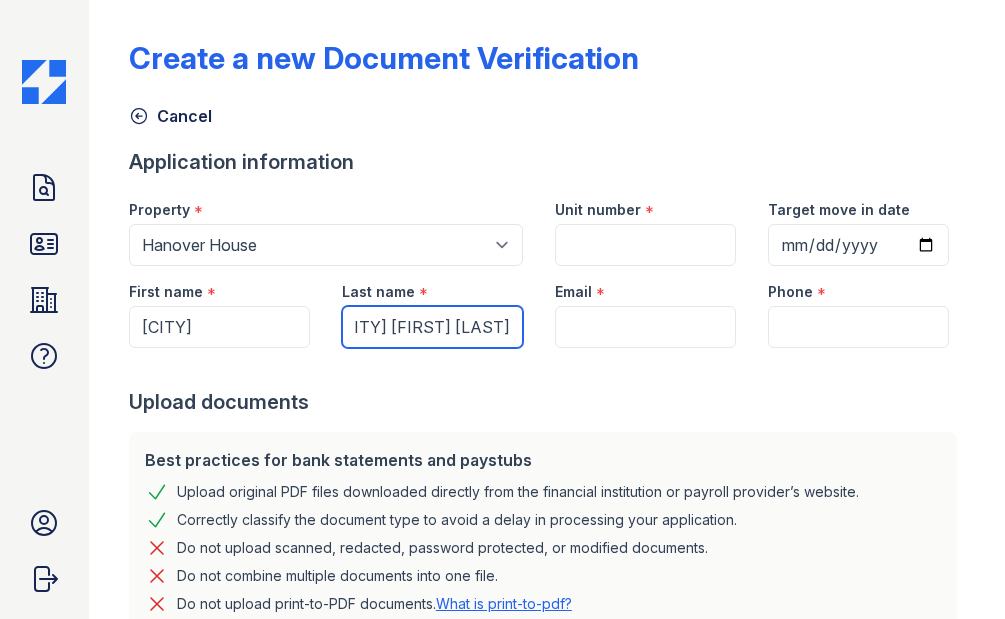 type on "Madison Natalia Constantine-Castillo" 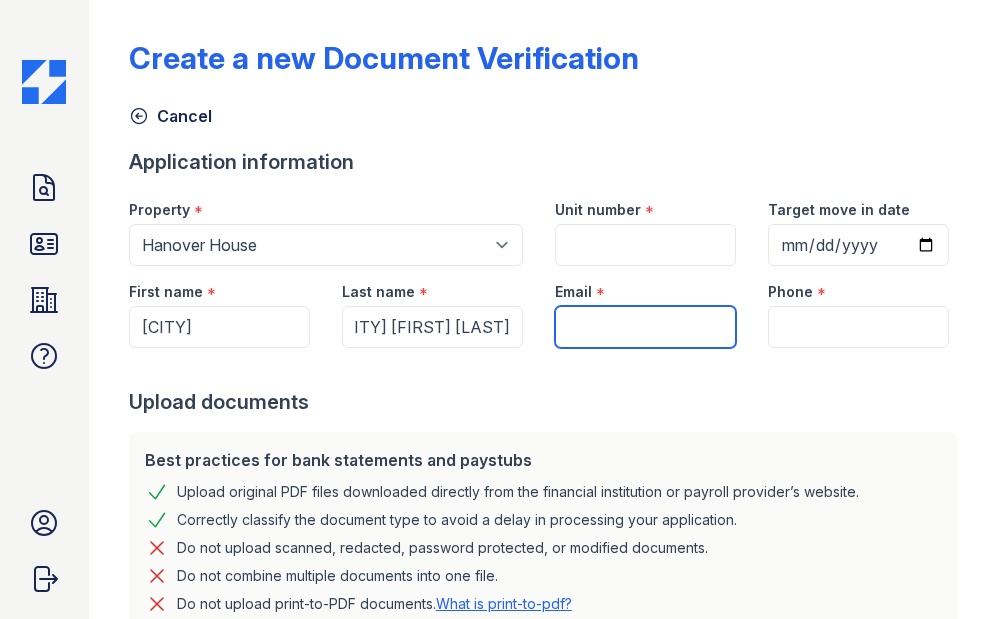 scroll, scrollTop: 0, scrollLeft: 0, axis: both 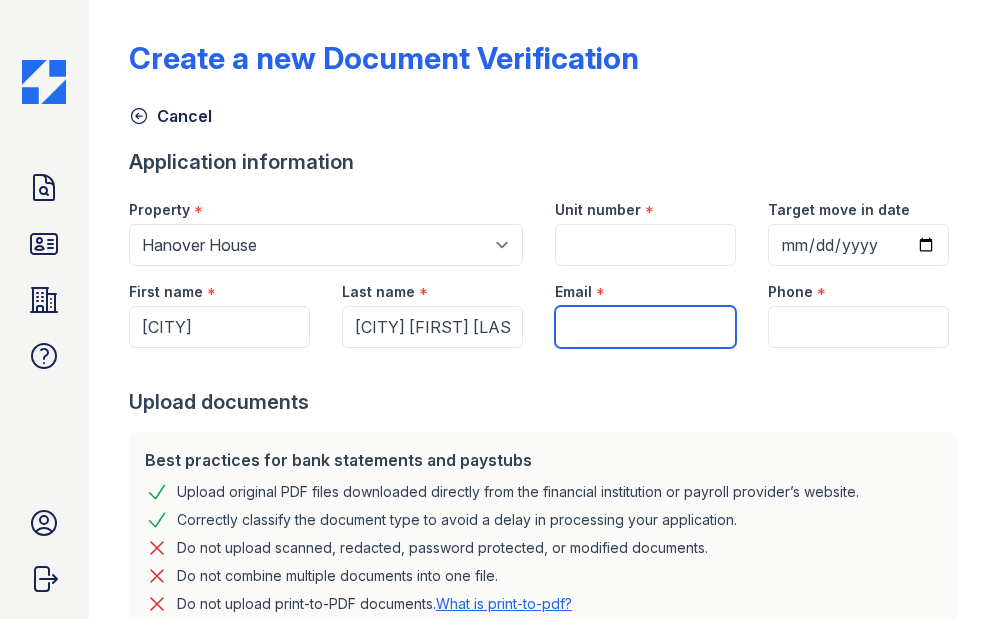 click on "Email" at bounding box center (645, 327) 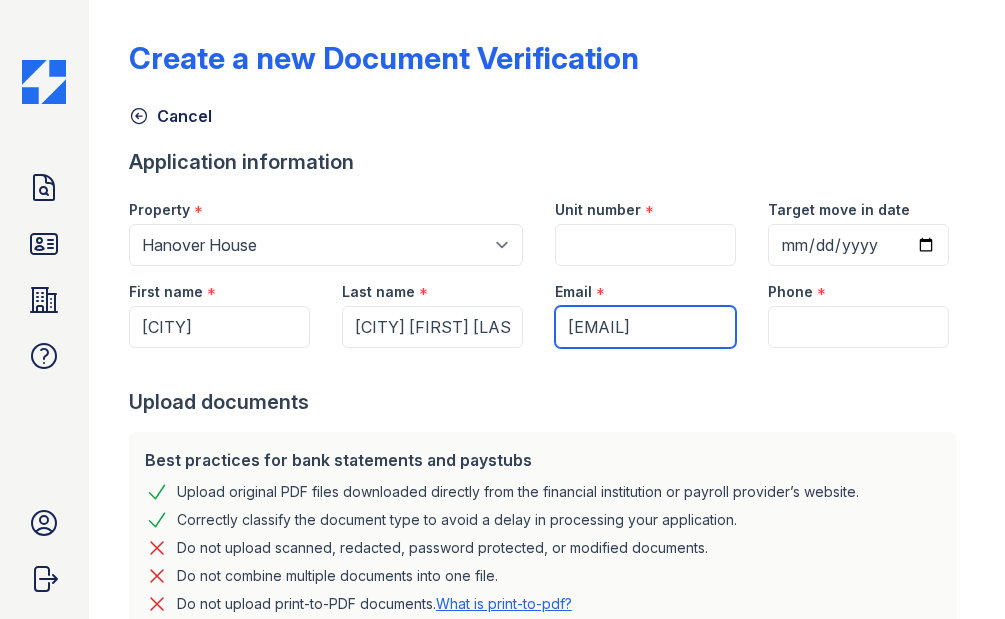 scroll, scrollTop: 0, scrollLeft: 98, axis: horizontal 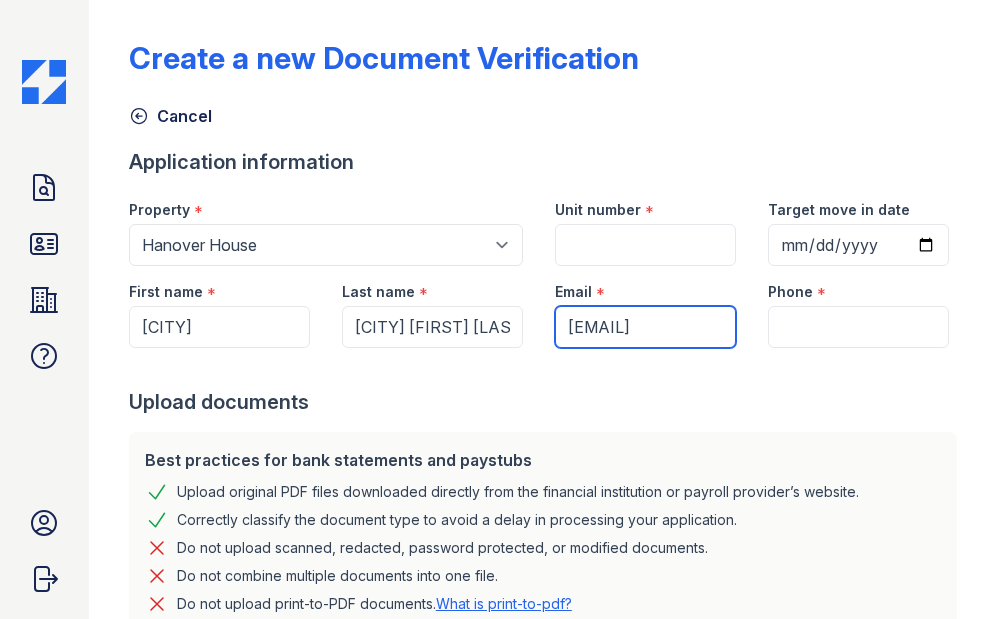 type on "madisonconstantine0@gmail.com" 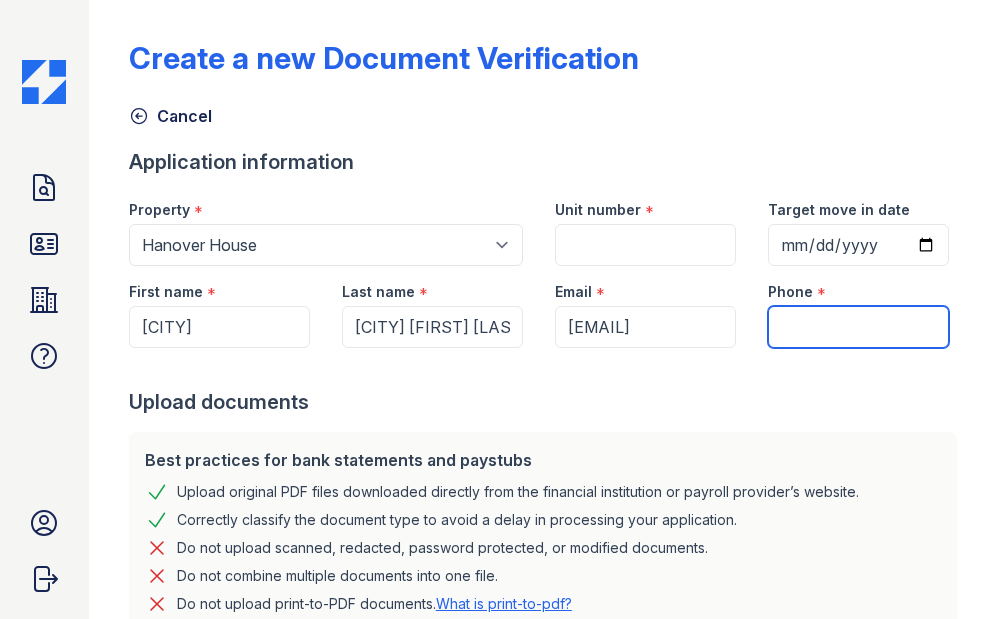 click on "Phone" at bounding box center [858, 327] 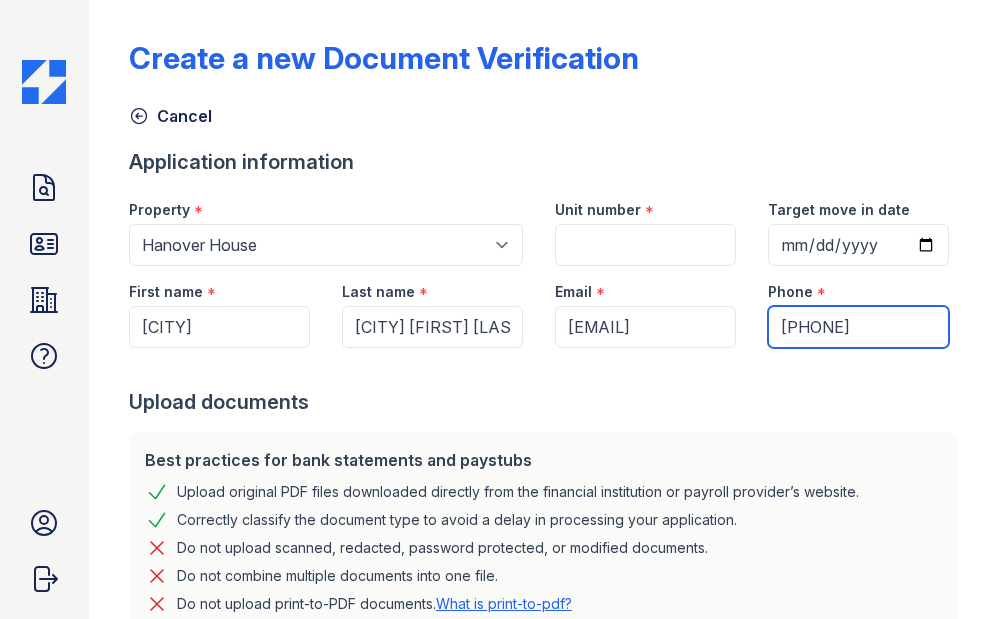 type on "9567931032" 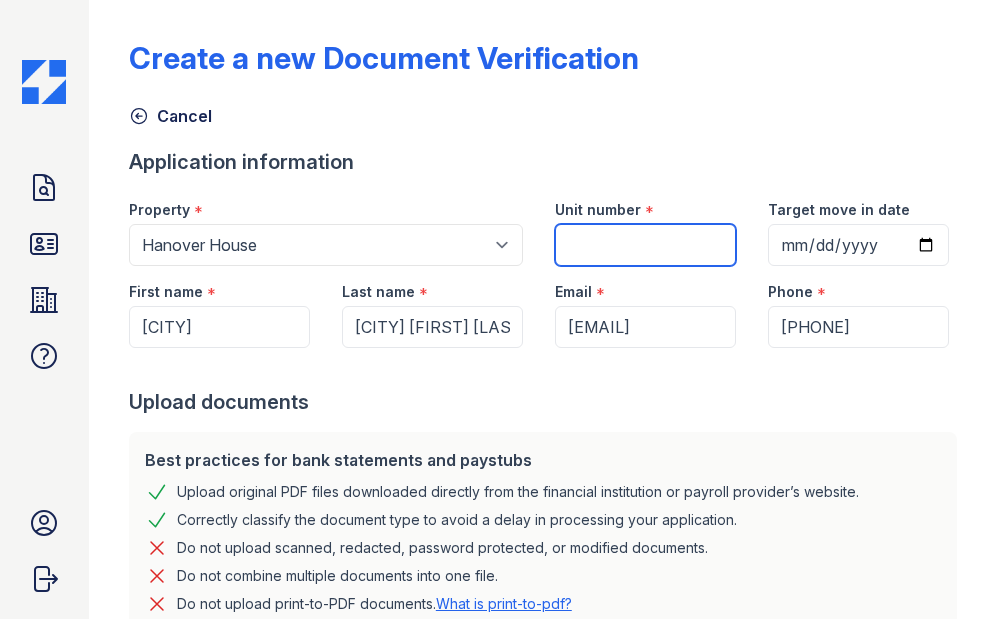 click on "Unit number" at bounding box center (645, 245) 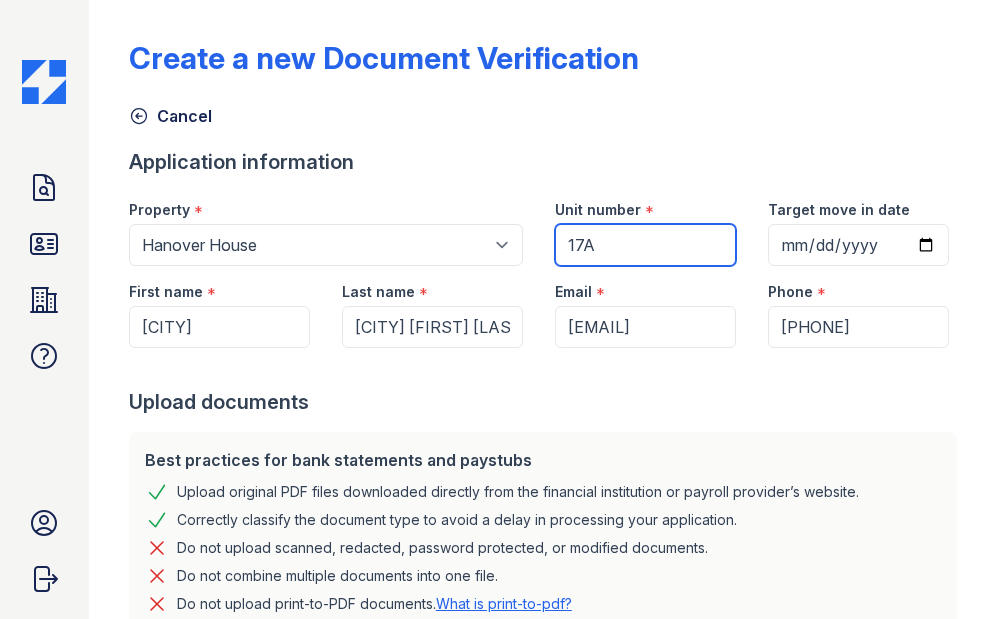 type on "17A" 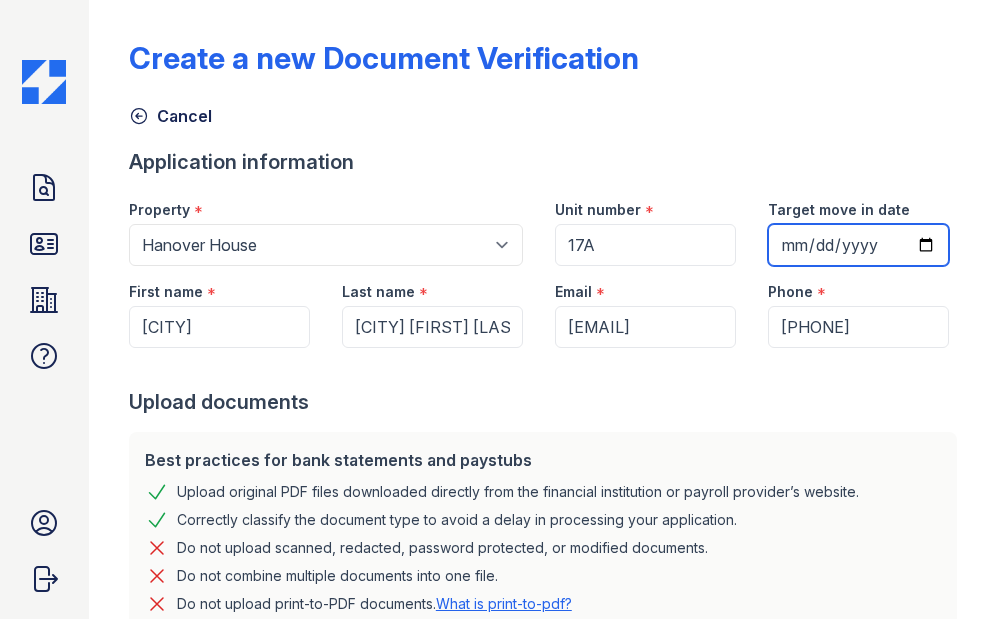 click on "Target move in date" at bounding box center (858, 245) 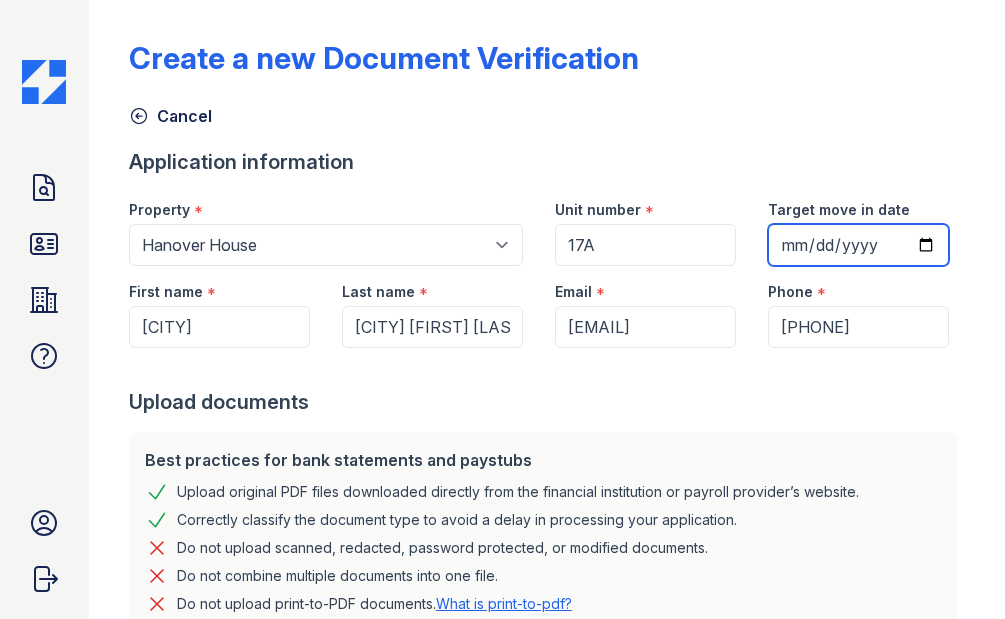 type on "2025-09-01" 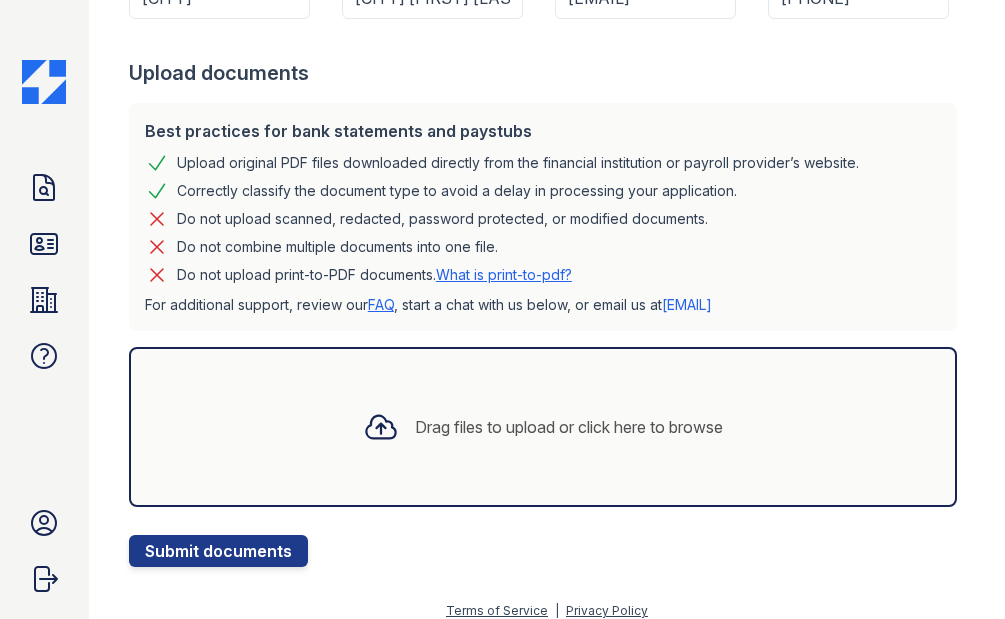 scroll, scrollTop: 345, scrollLeft: 0, axis: vertical 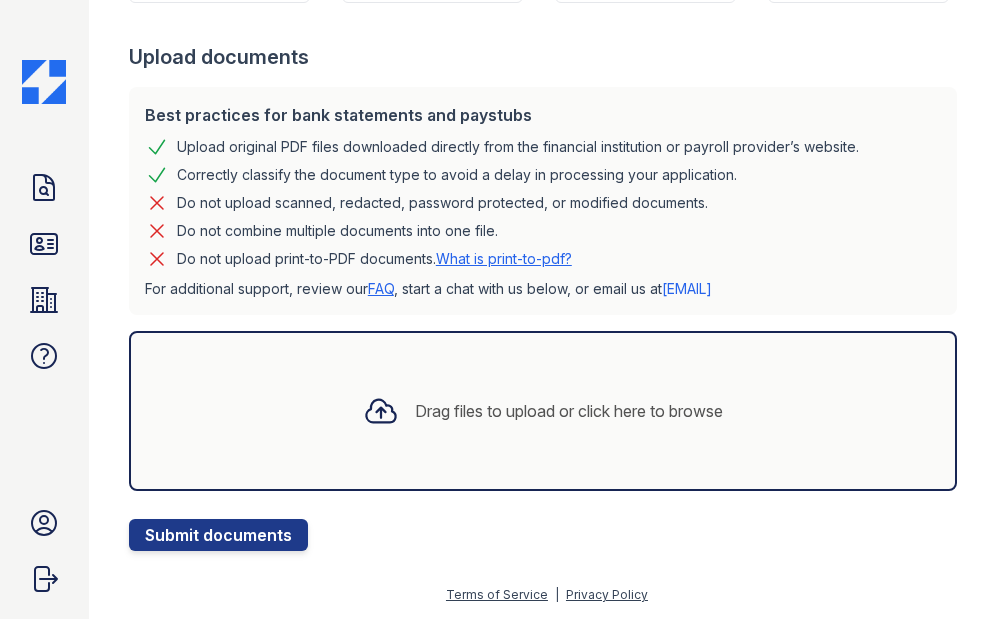 click 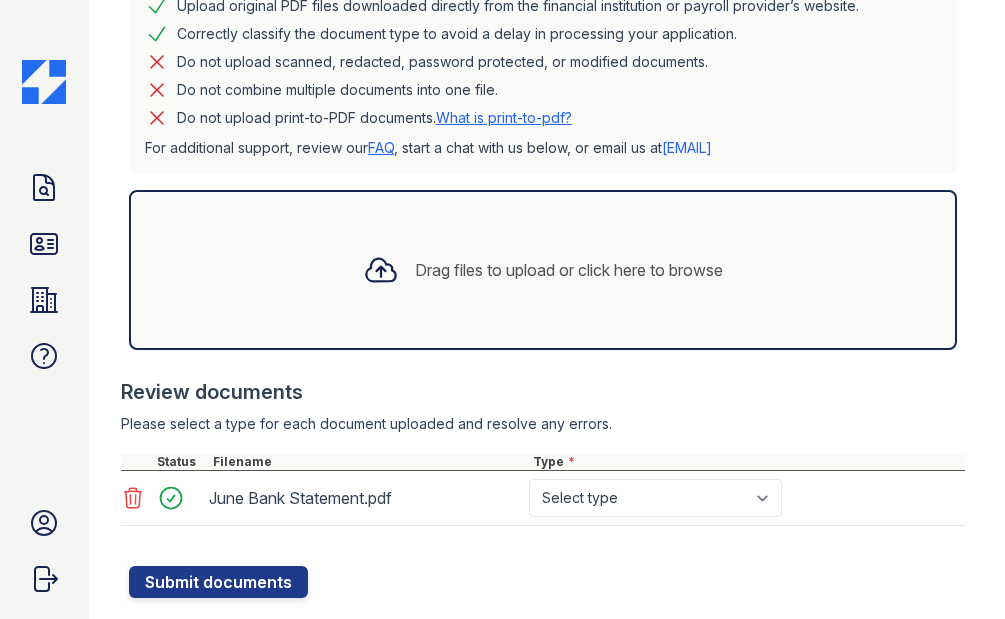 scroll, scrollTop: 533, scrollLeft: 0, axis: vertical 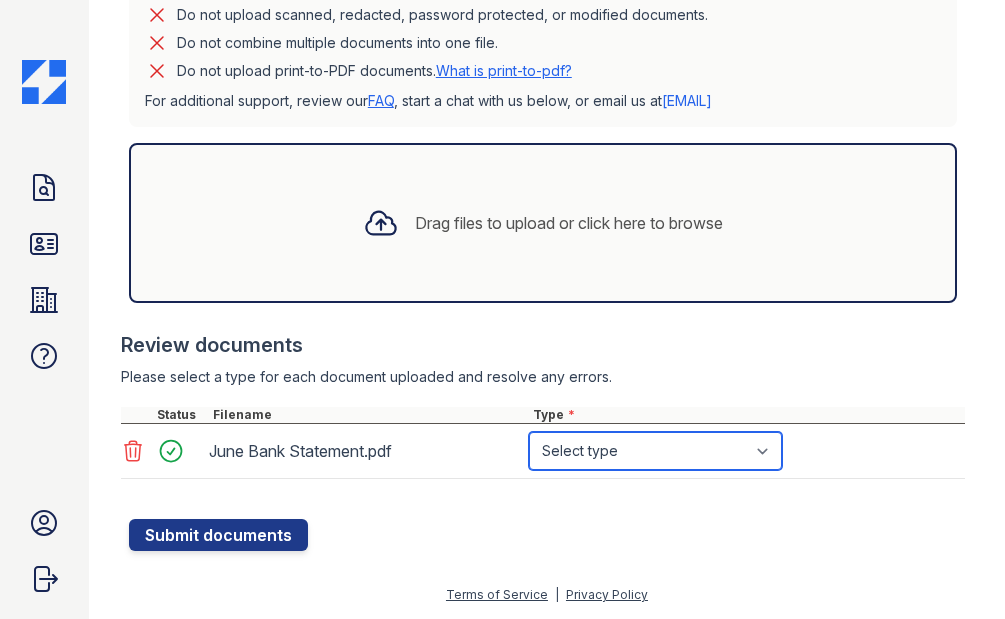 click on "Select type
Paystub
Bank Statement
Offer Letter
Tax Documents
Benefit Award Letter
Investment Account Statement
Other" at bounding box center [655, 451] 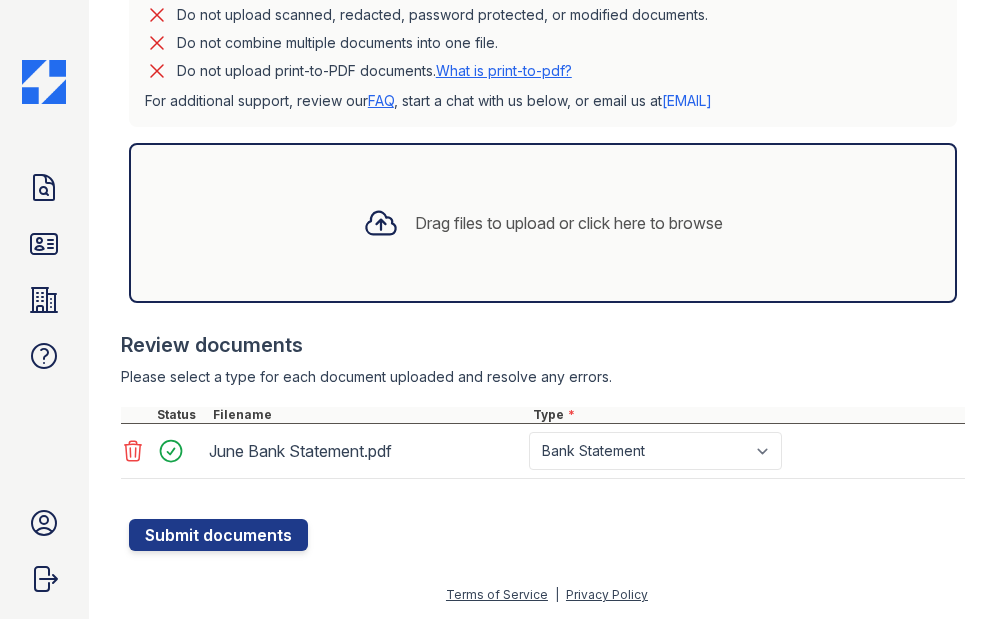 click 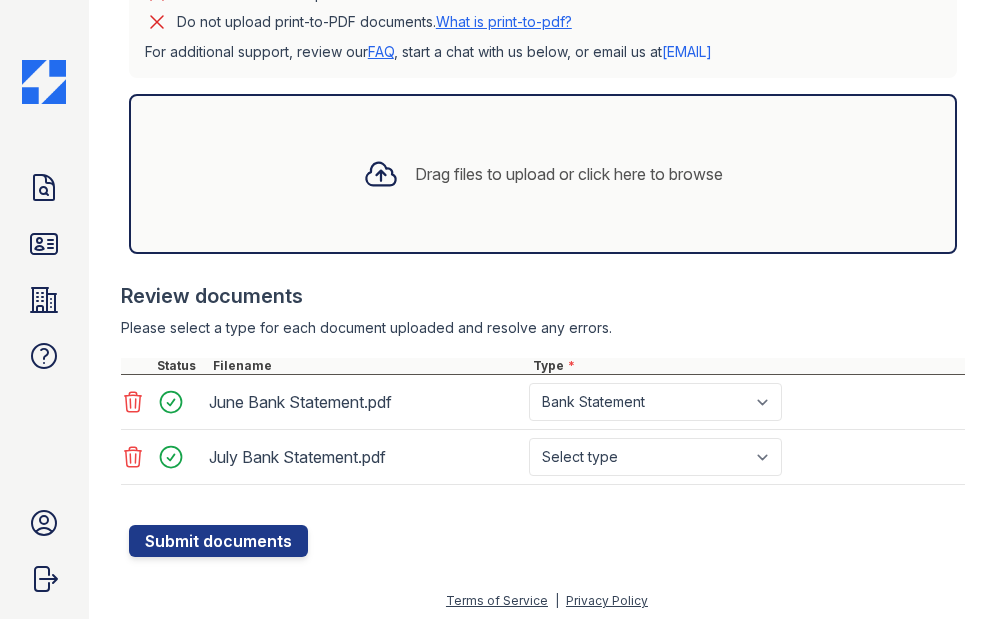 scroll, scrollTop: 588, scrollLeft: 0, axis: vertical 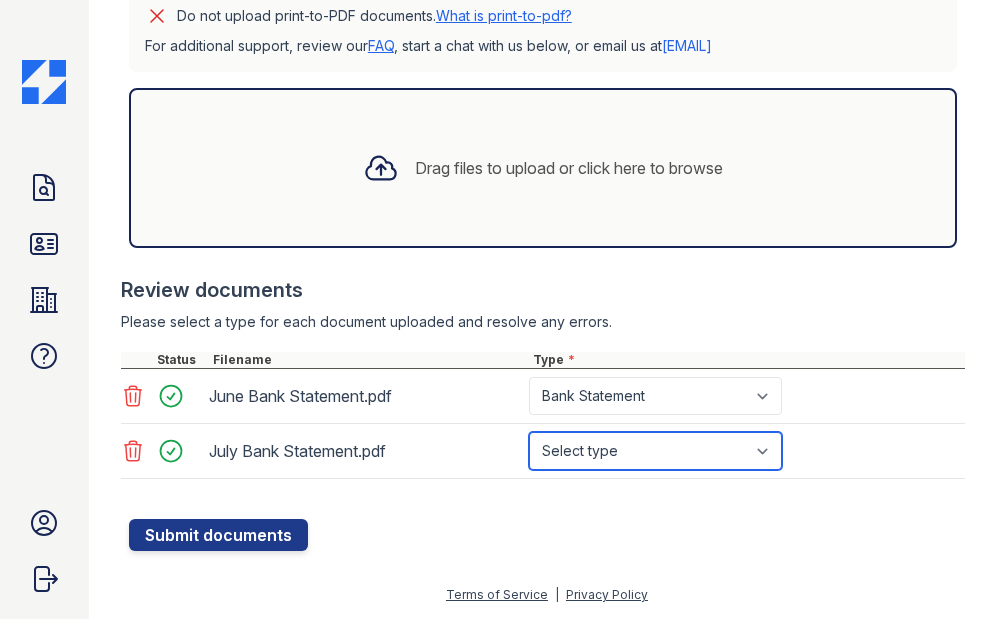 click on "Select type
Paystub
Bank Statement
Offer Letter
Tax Documents
Benefit Award Letter
Investment Account Statement
Other" at bounding box center (655, 451) 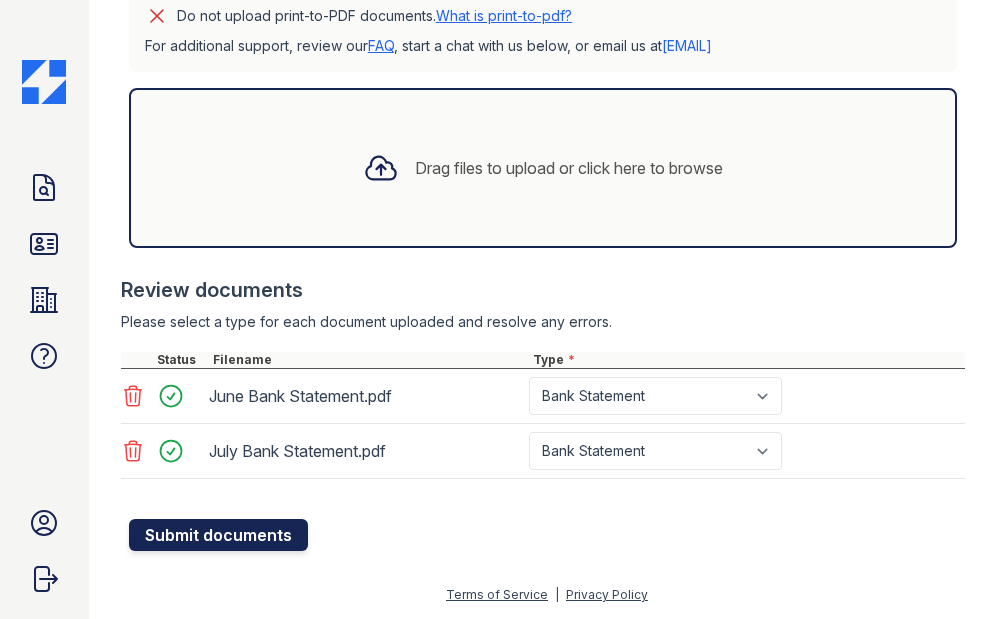 click on "Submit documents" at bounding box center (218, 535) 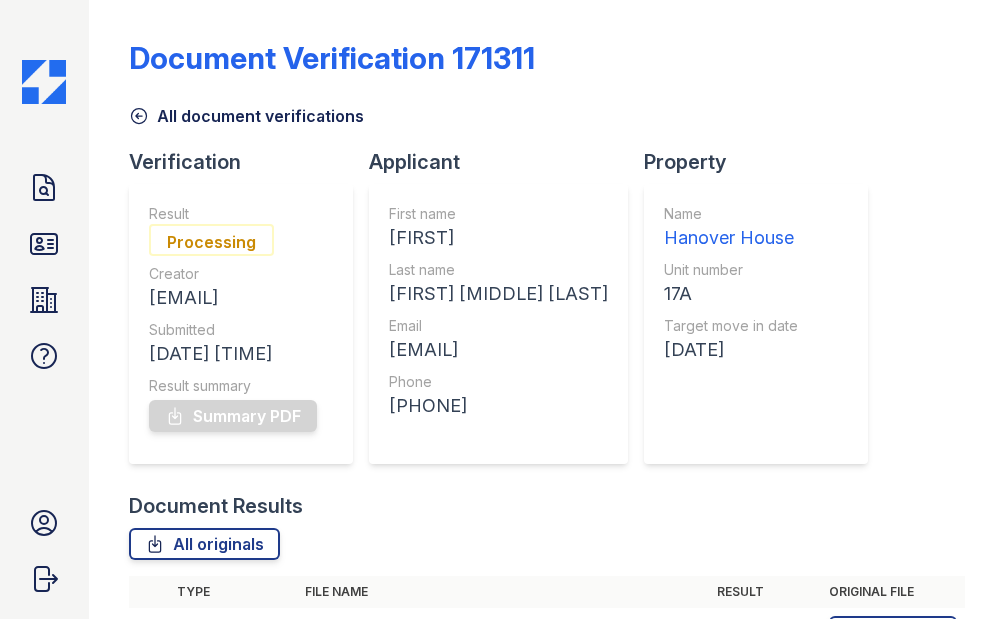 scroll, scrollTop: 0, scrollLeft: 0, axis: both 